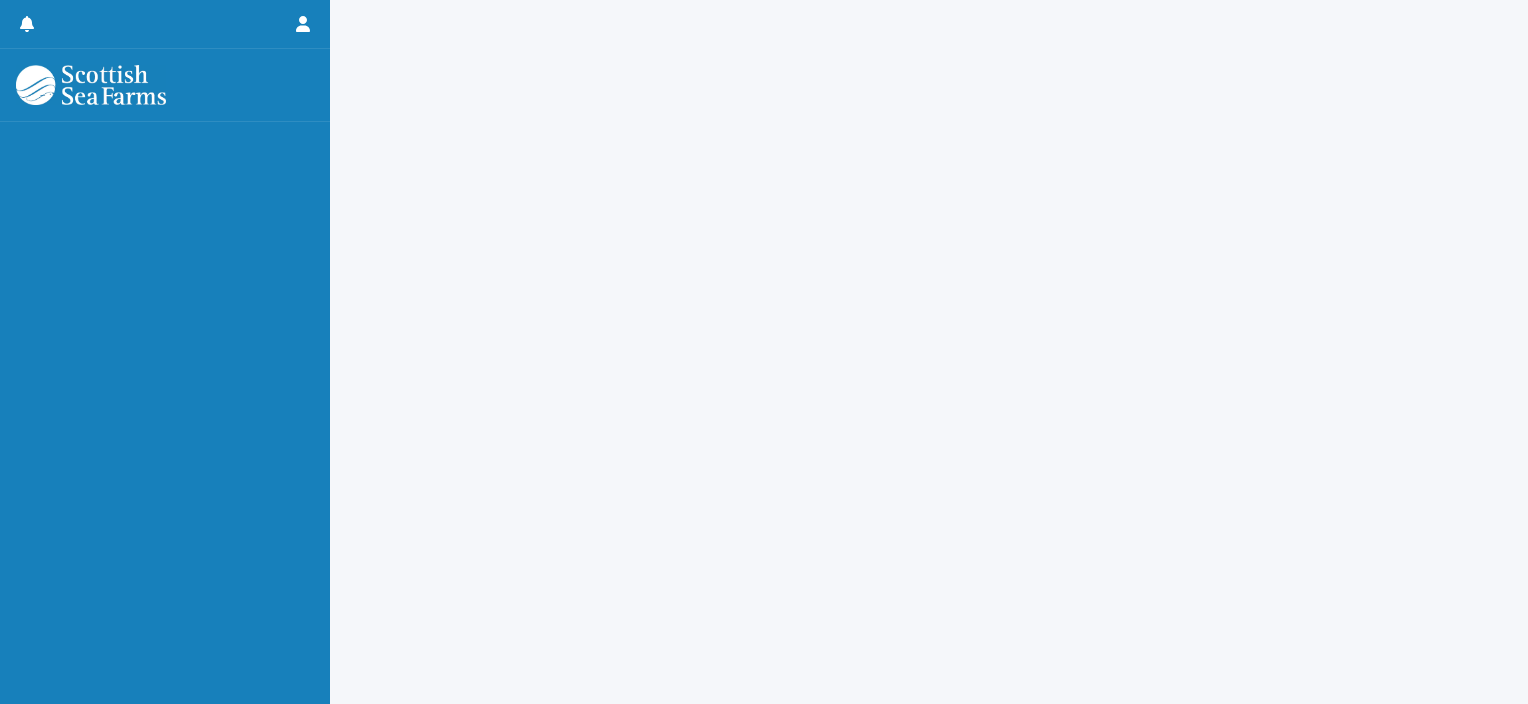 scroll, scrollTop: 0, scrollLeft: 0, axis: both 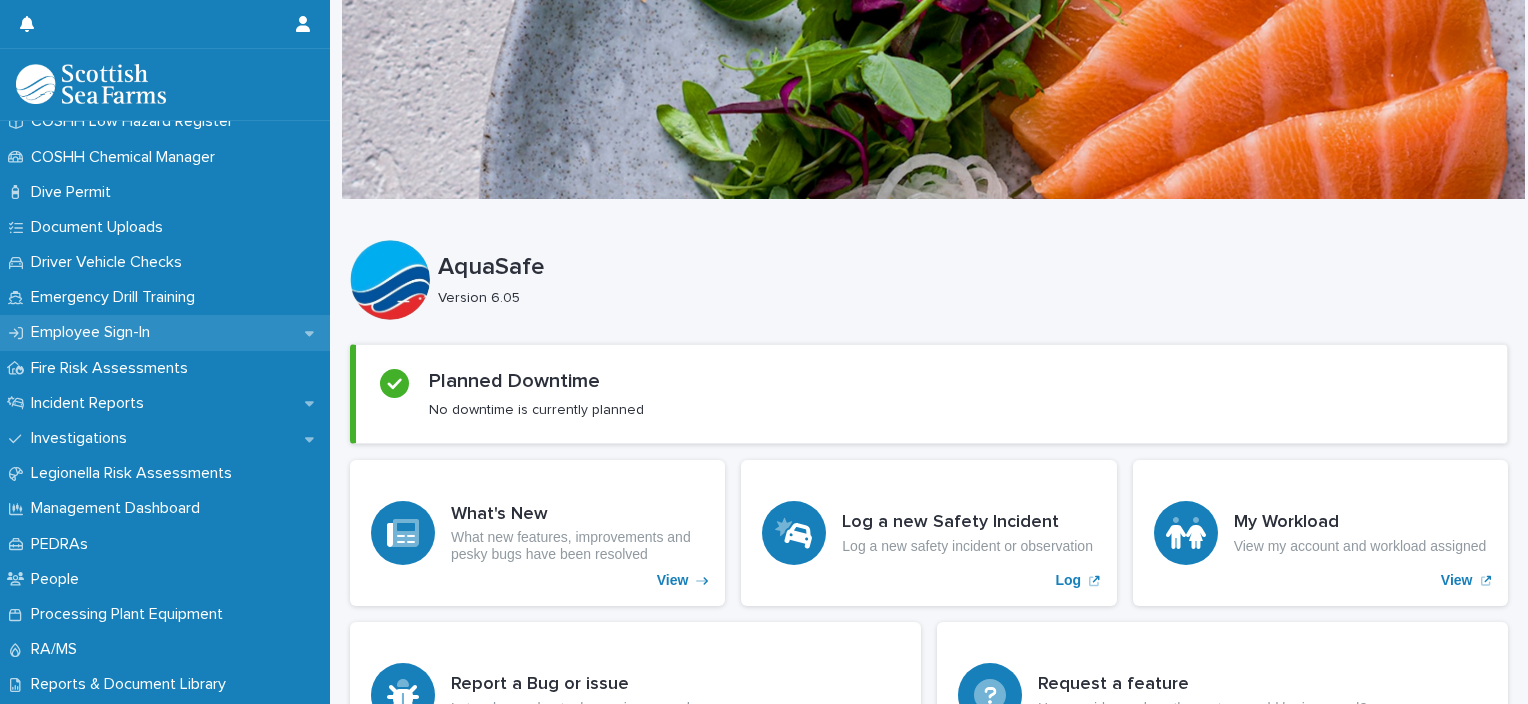 click on "Employee Sign-In" at bounding box center (94, 332) 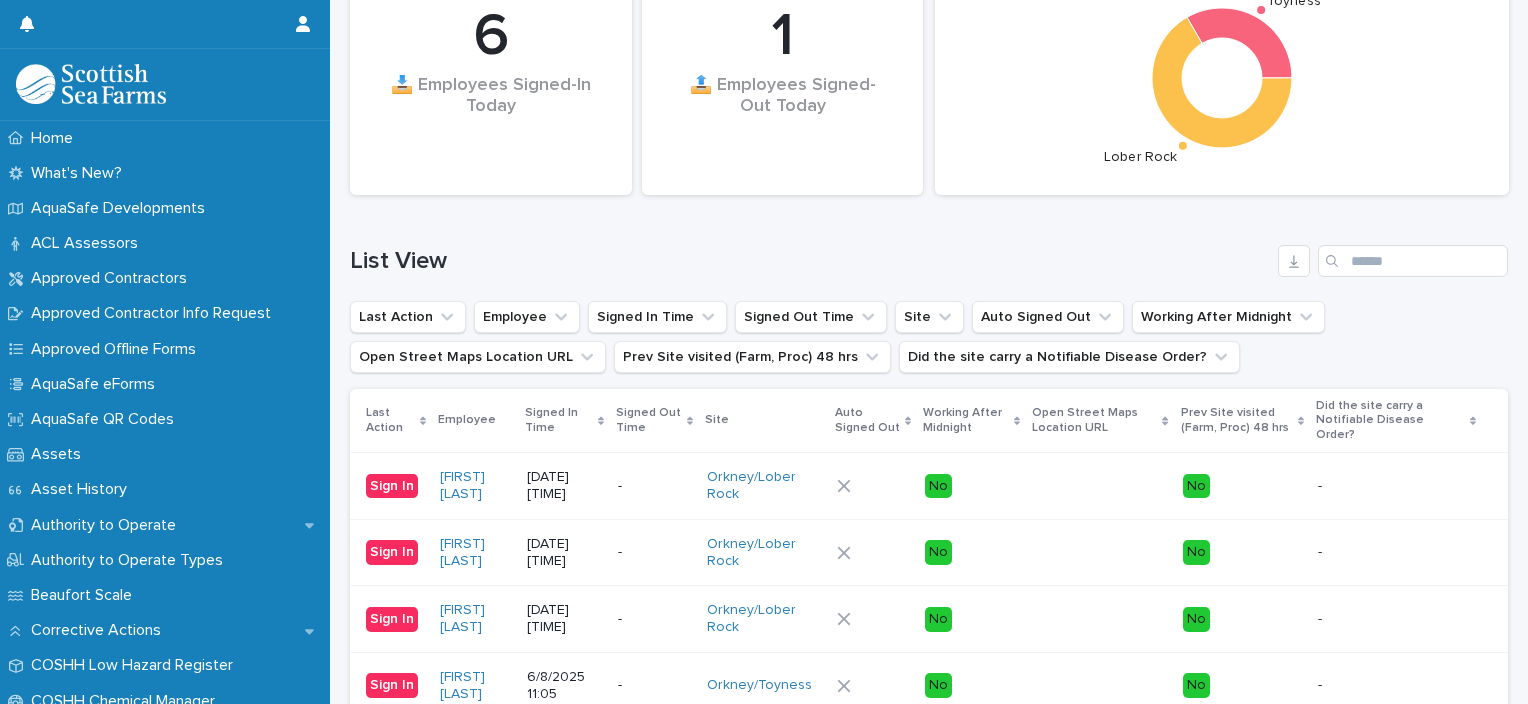 scroll, scrollTop: 304, scrollLeft: 0, axis: vertical 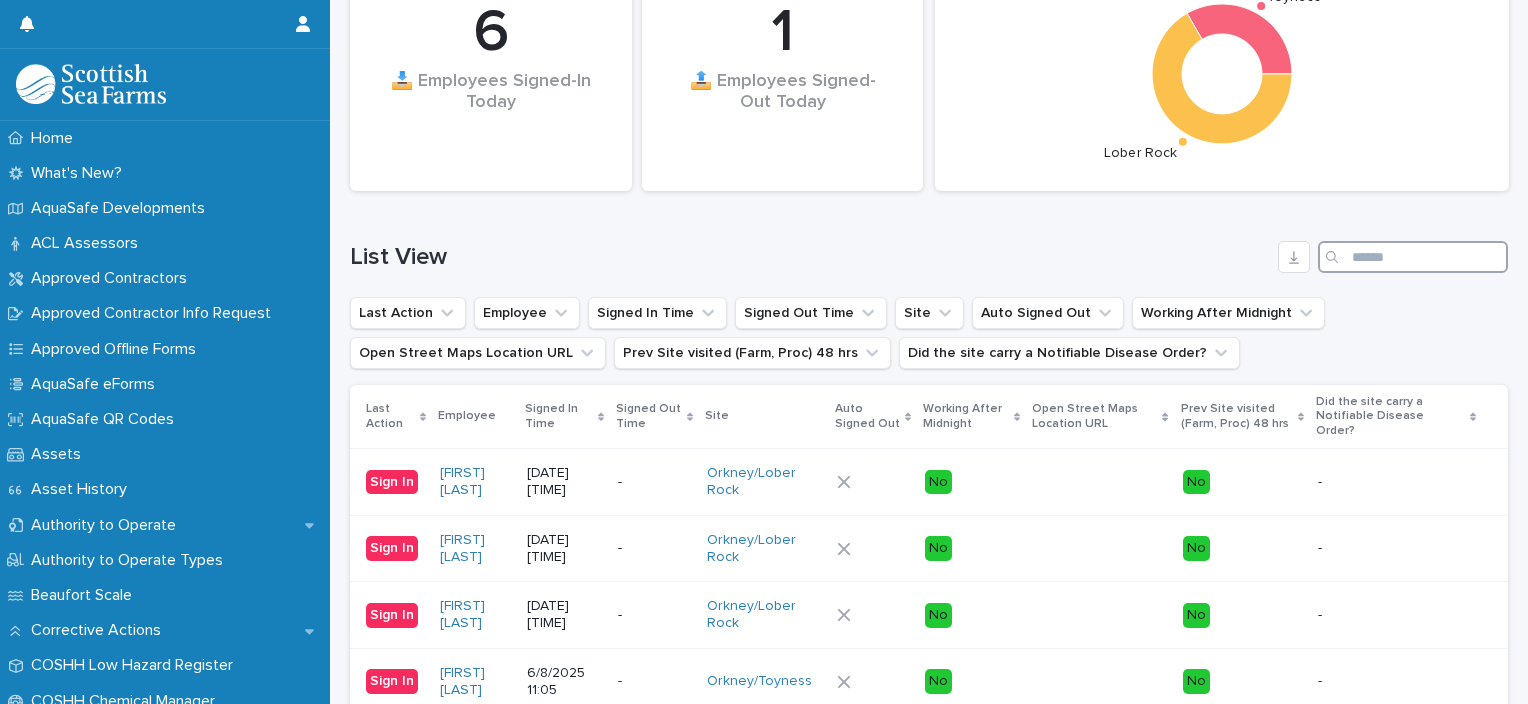 click at bounding box center [1413, 257] 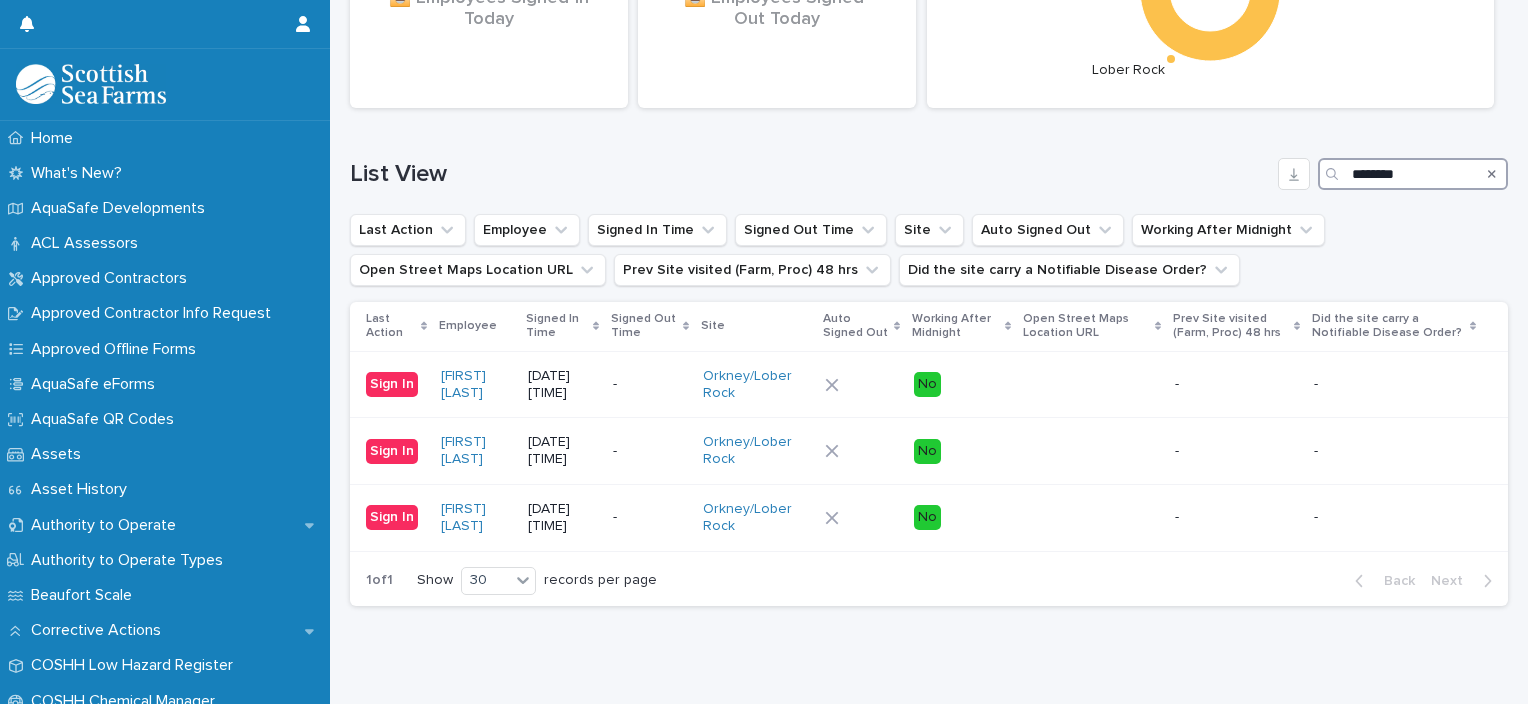 scroll, scrollTop: 388, scrollLeft: 0, axis: vertical 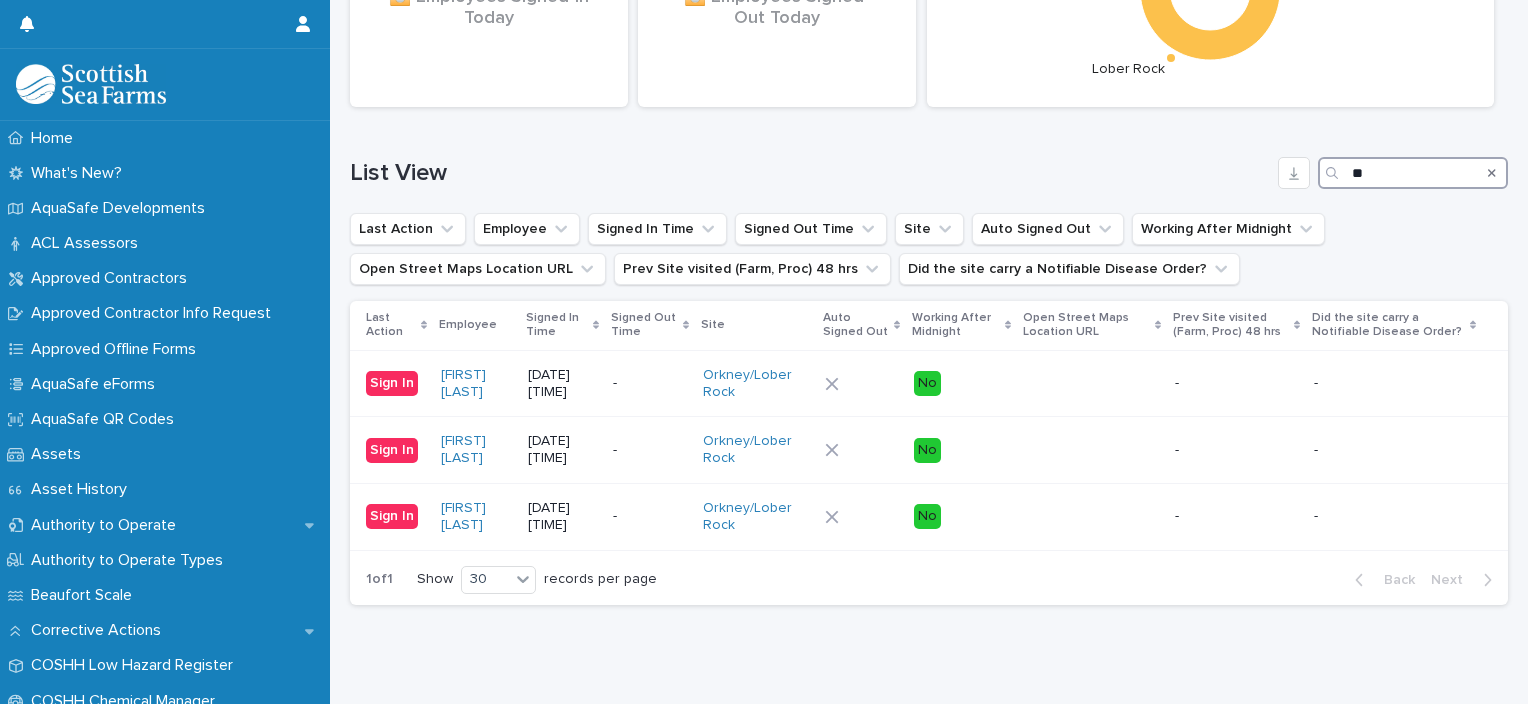 type on "*" 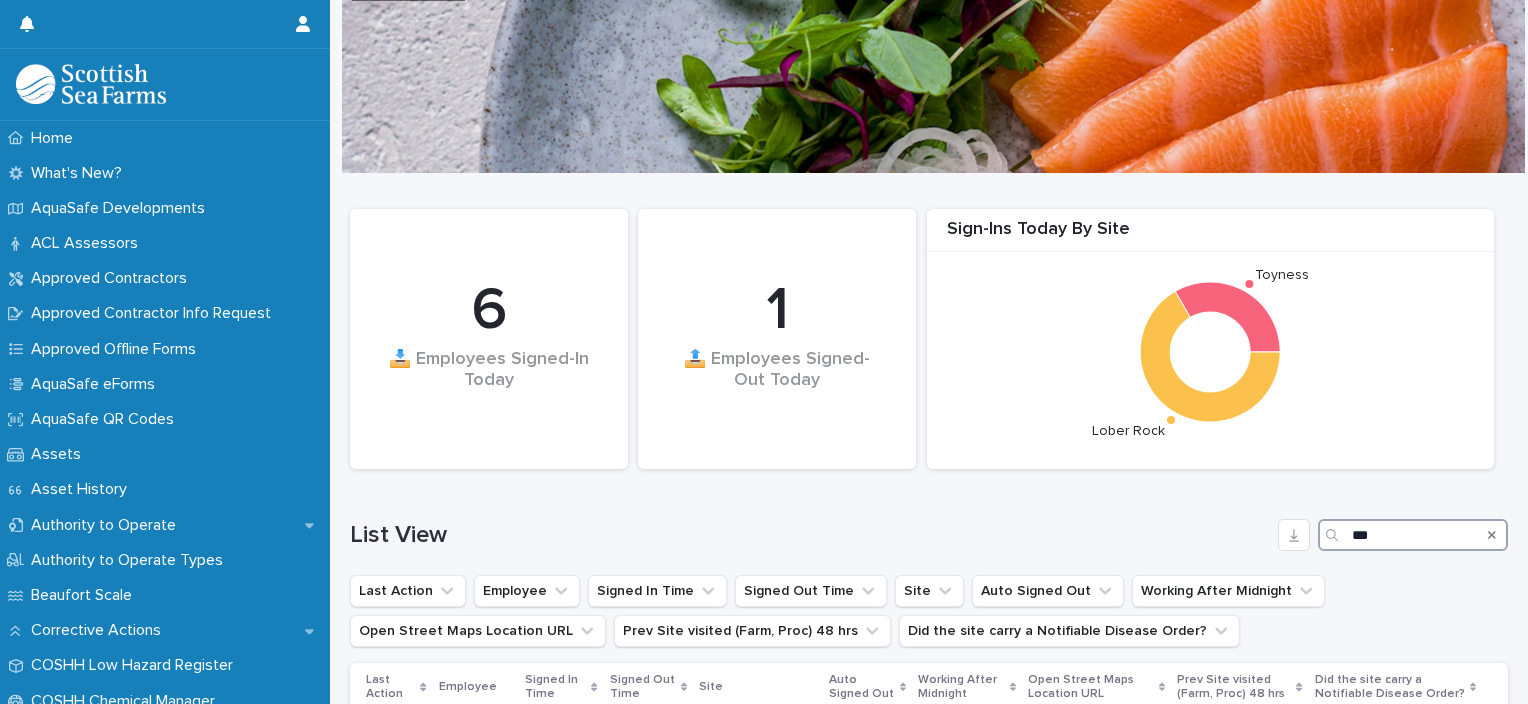 scroll, scrollTop: 0, scrollLeft: 0, axis: both 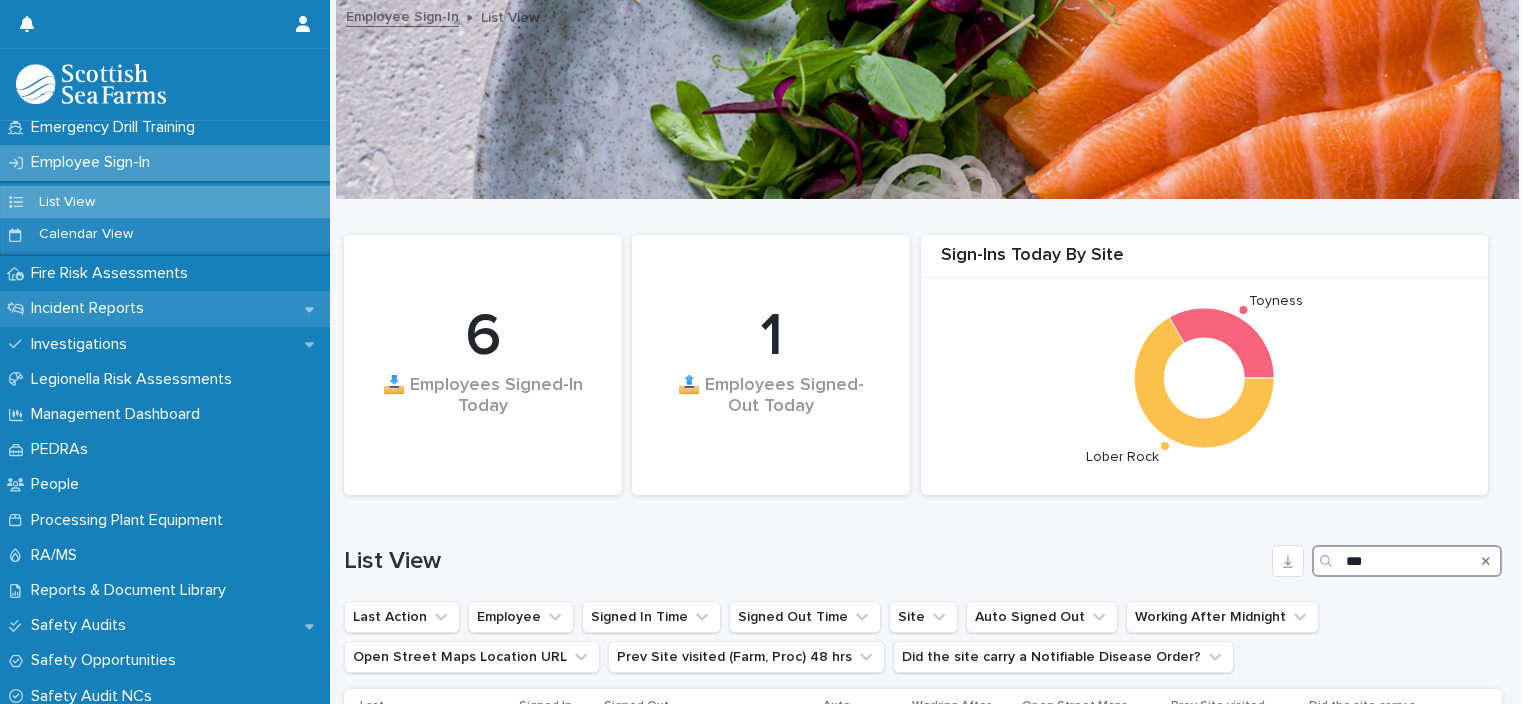 type on "***" 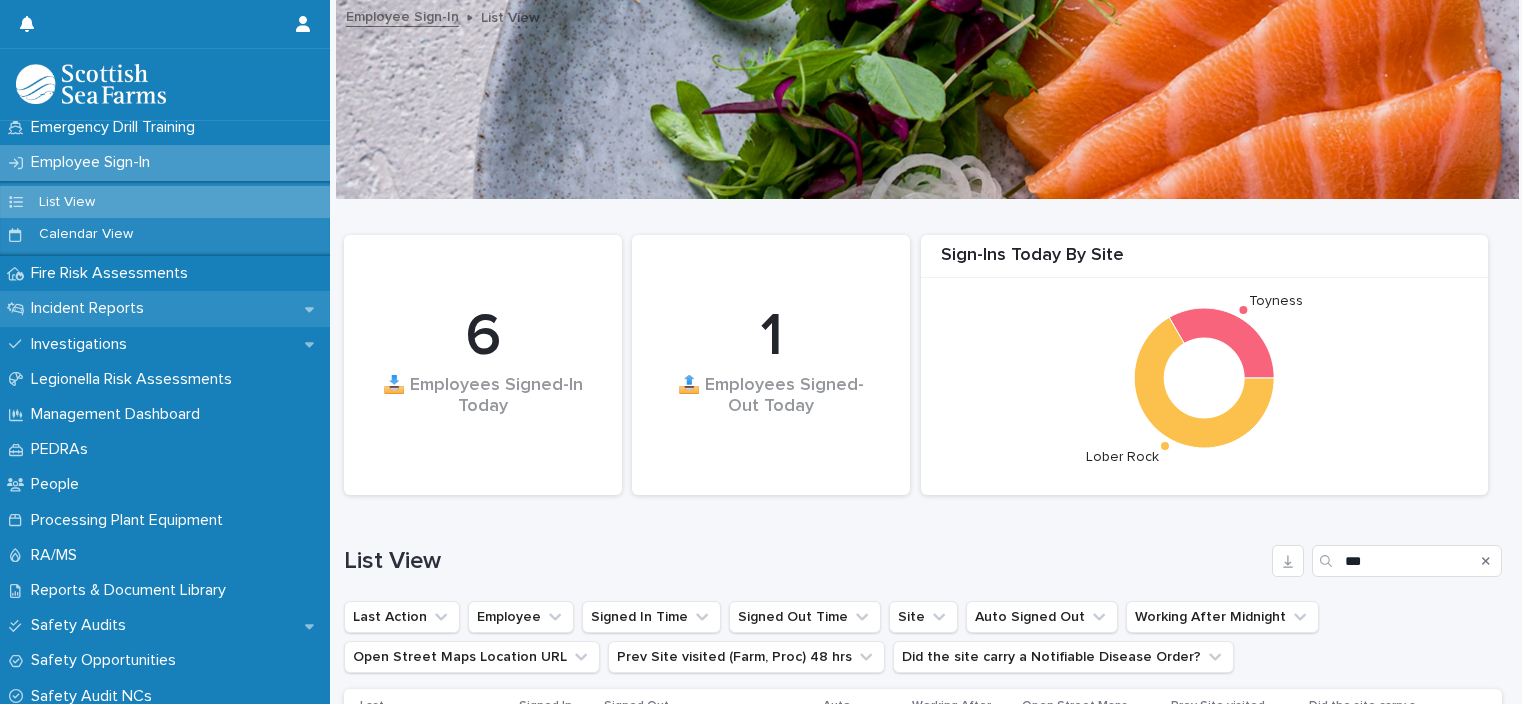 click 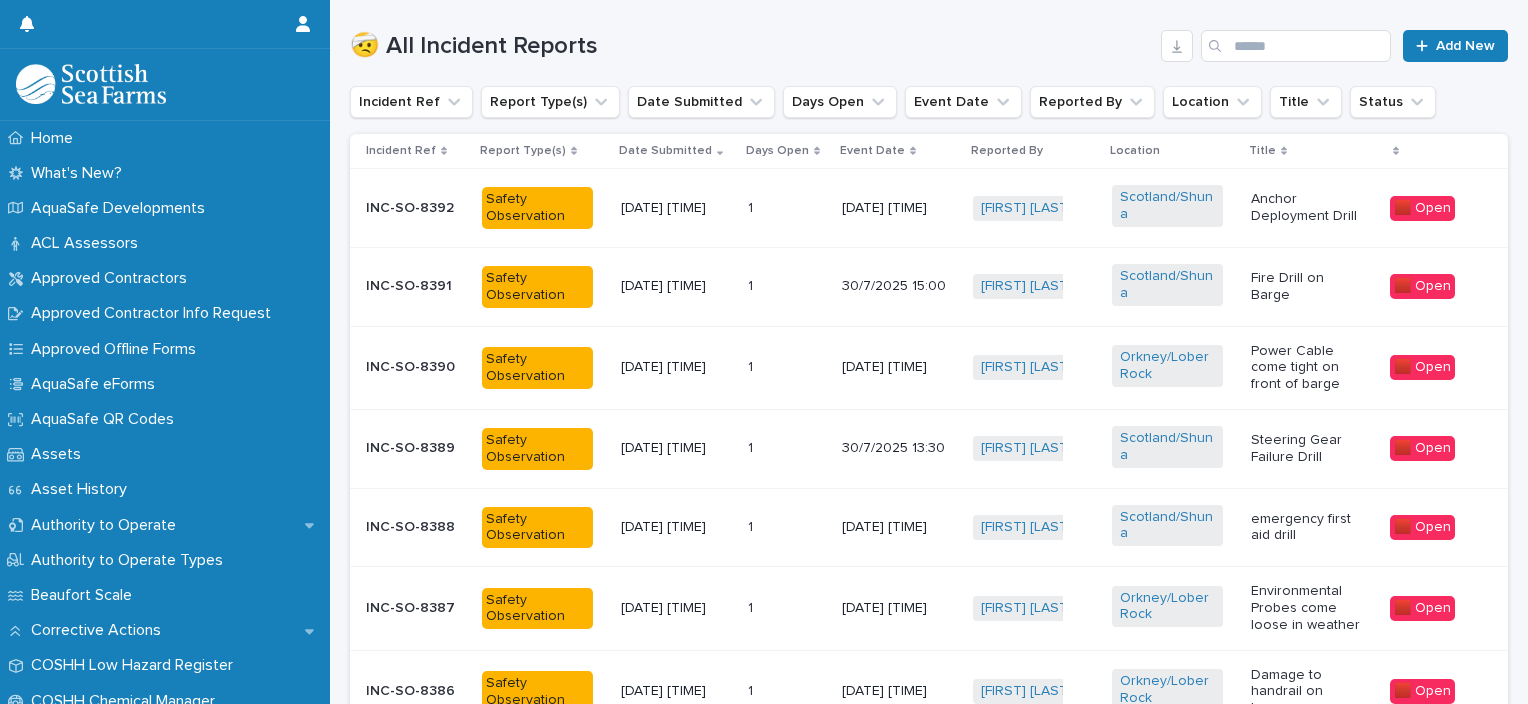 scroll, scrollTop: 400, scrollLeft: 0, axis: vertical 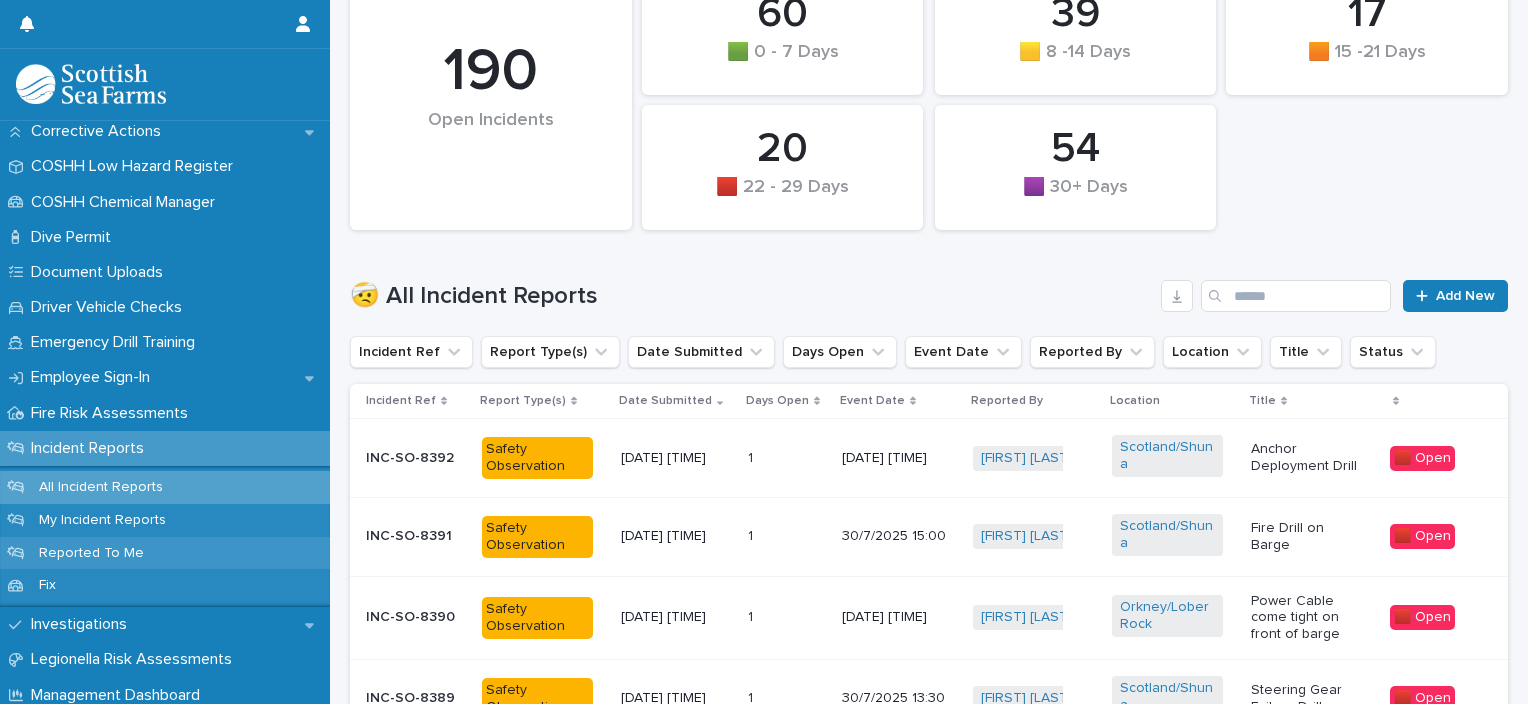 click on "Reported To Me" at bounding box center (91, 553) 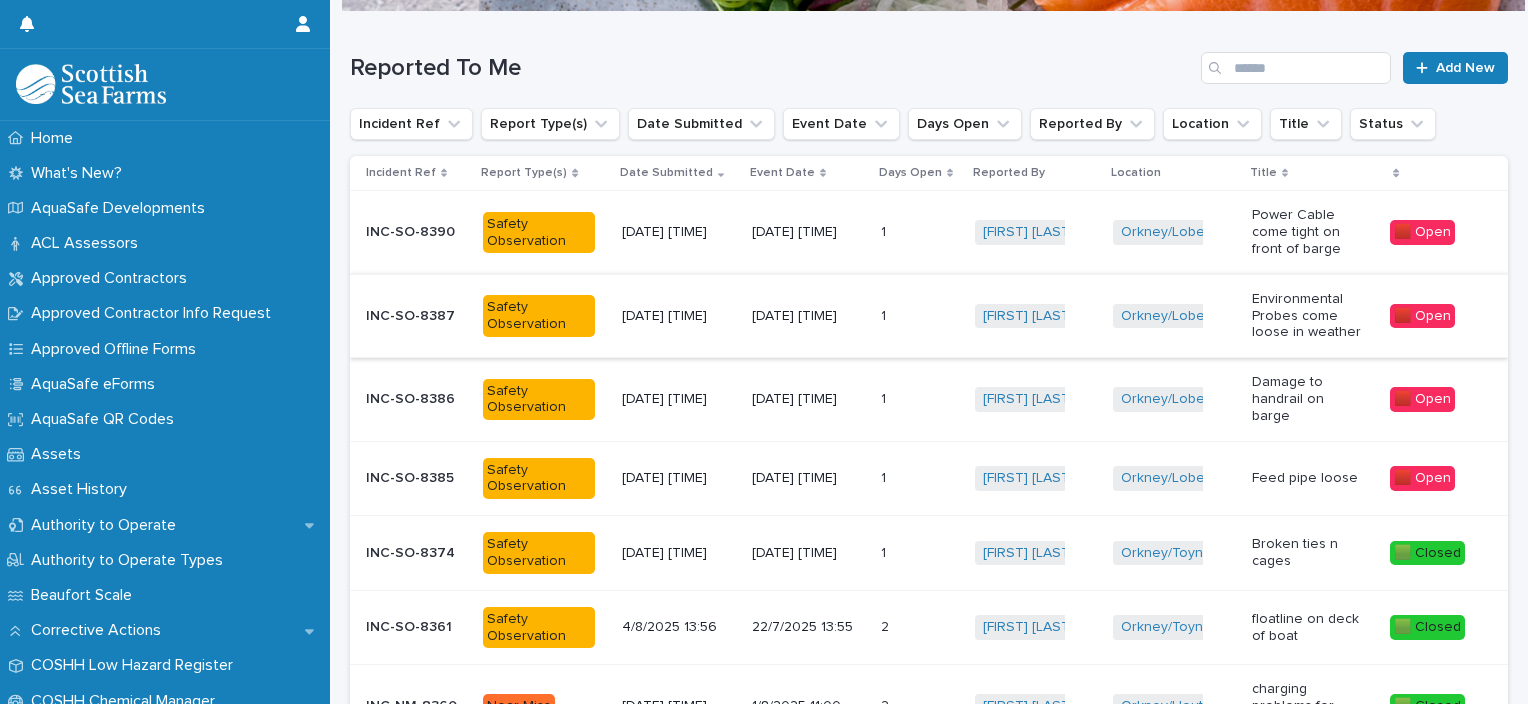 scroll, scrollTop: 188, scrollLeft: 0, axis: vertical 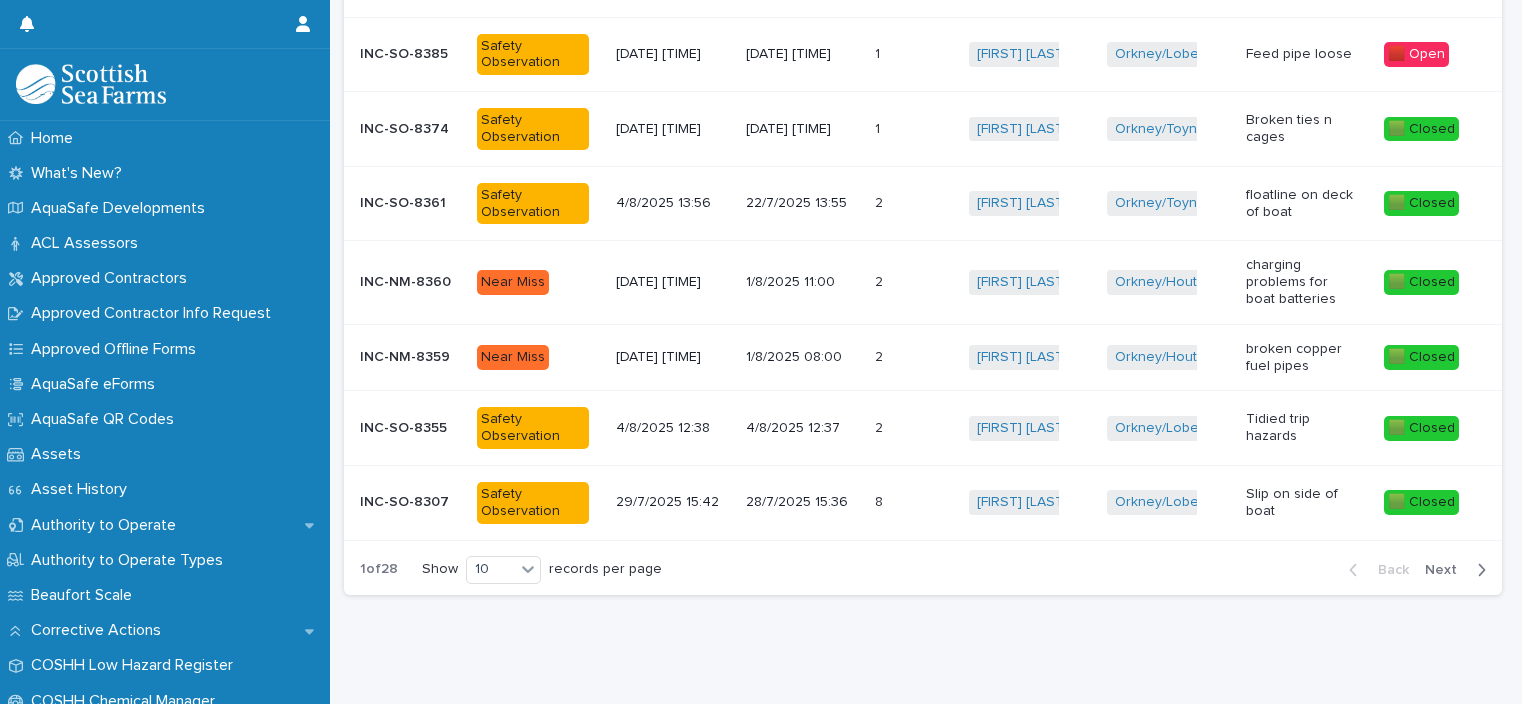 click on "Next" at bounding box center [1447, 570] 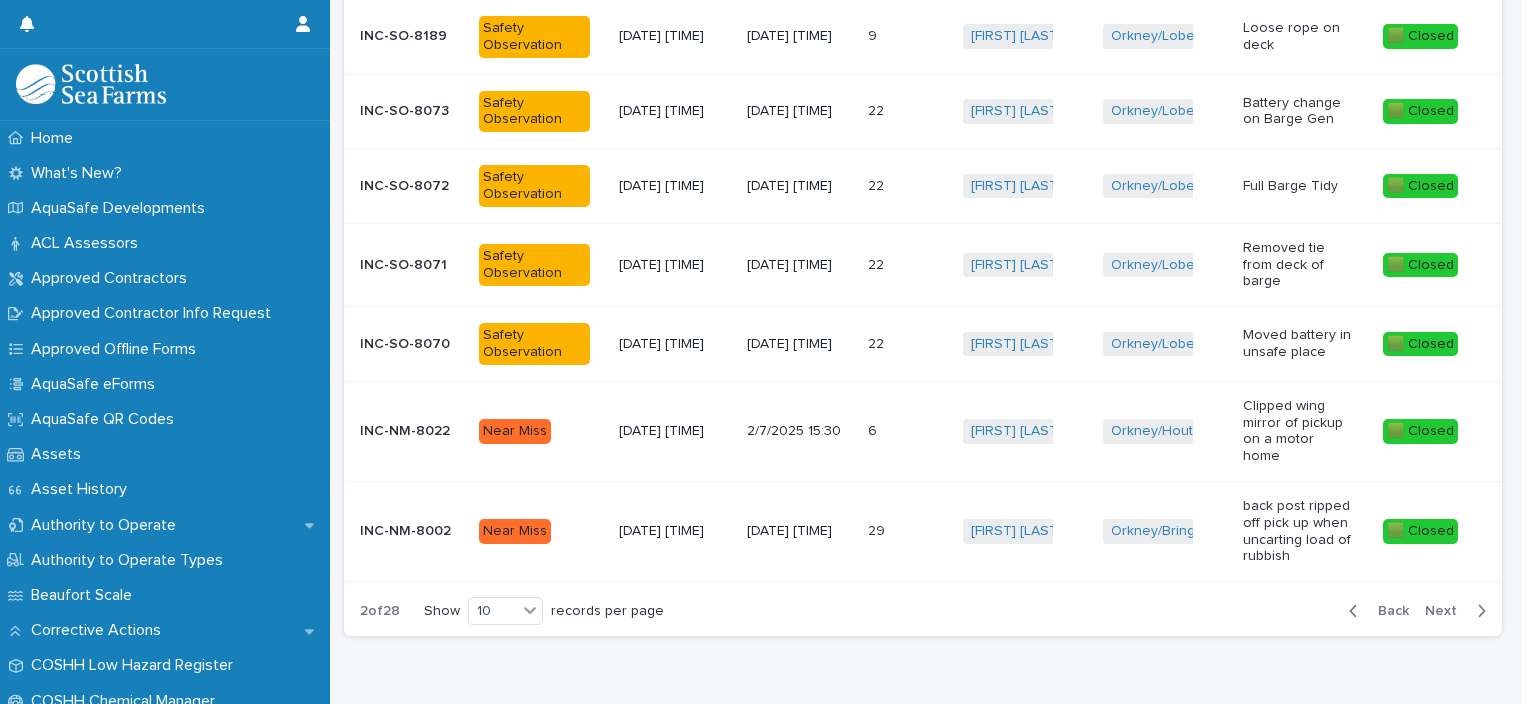 scroll, scrollTop: 624, scrollLeft: 0, axis: vertical 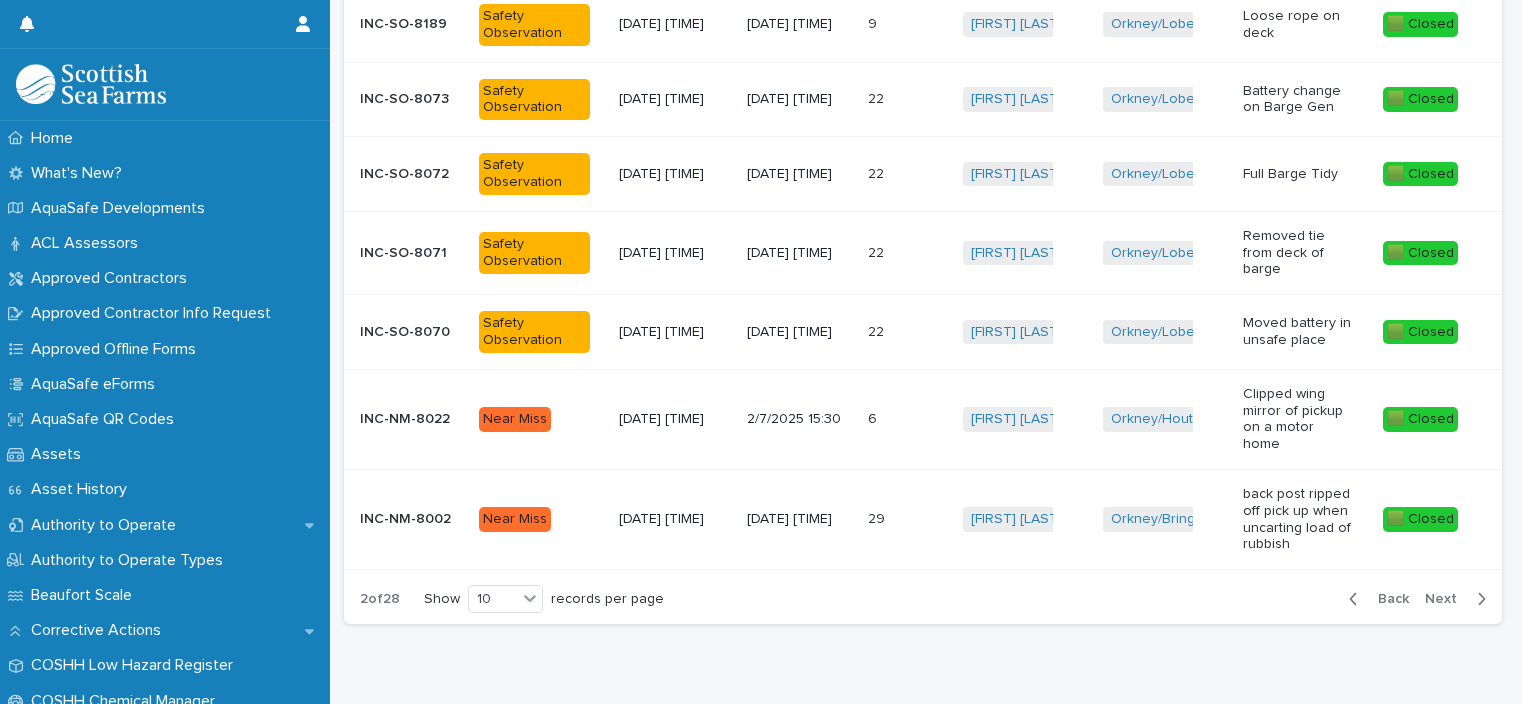 click on "Next" at bounding box center (1447, 599) 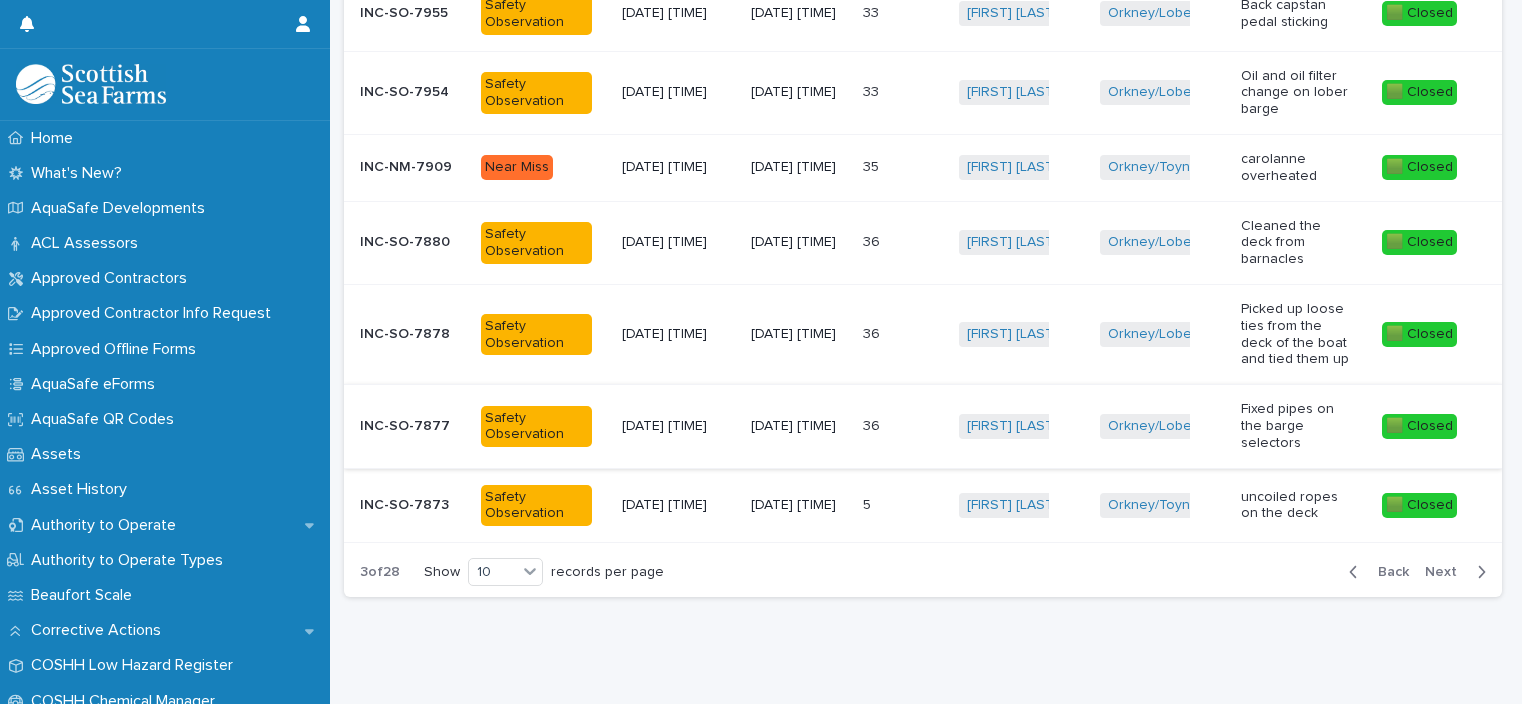 scroll, scrollTop: 628, scrollLeft: 0, axis: vertical 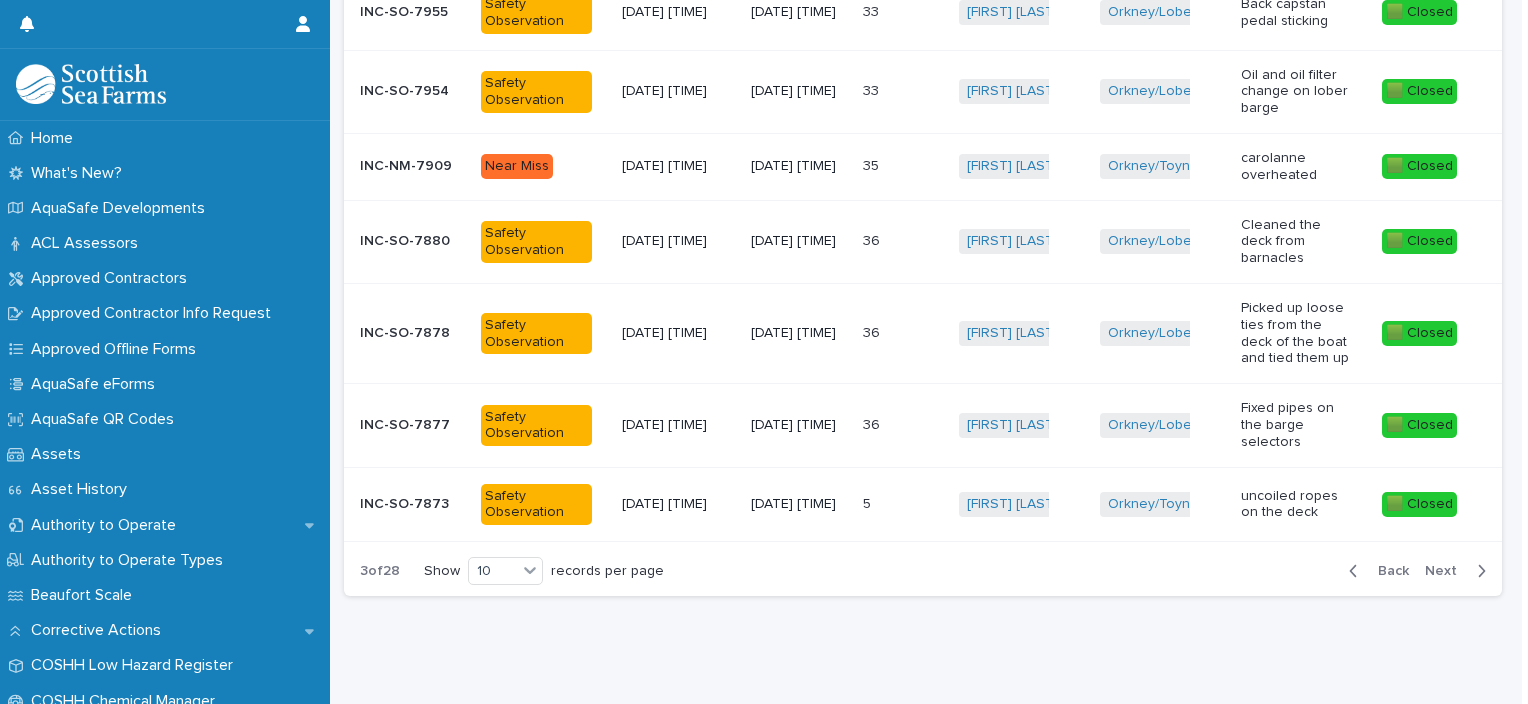 click on "Back" at bounding box center (1387, 571) 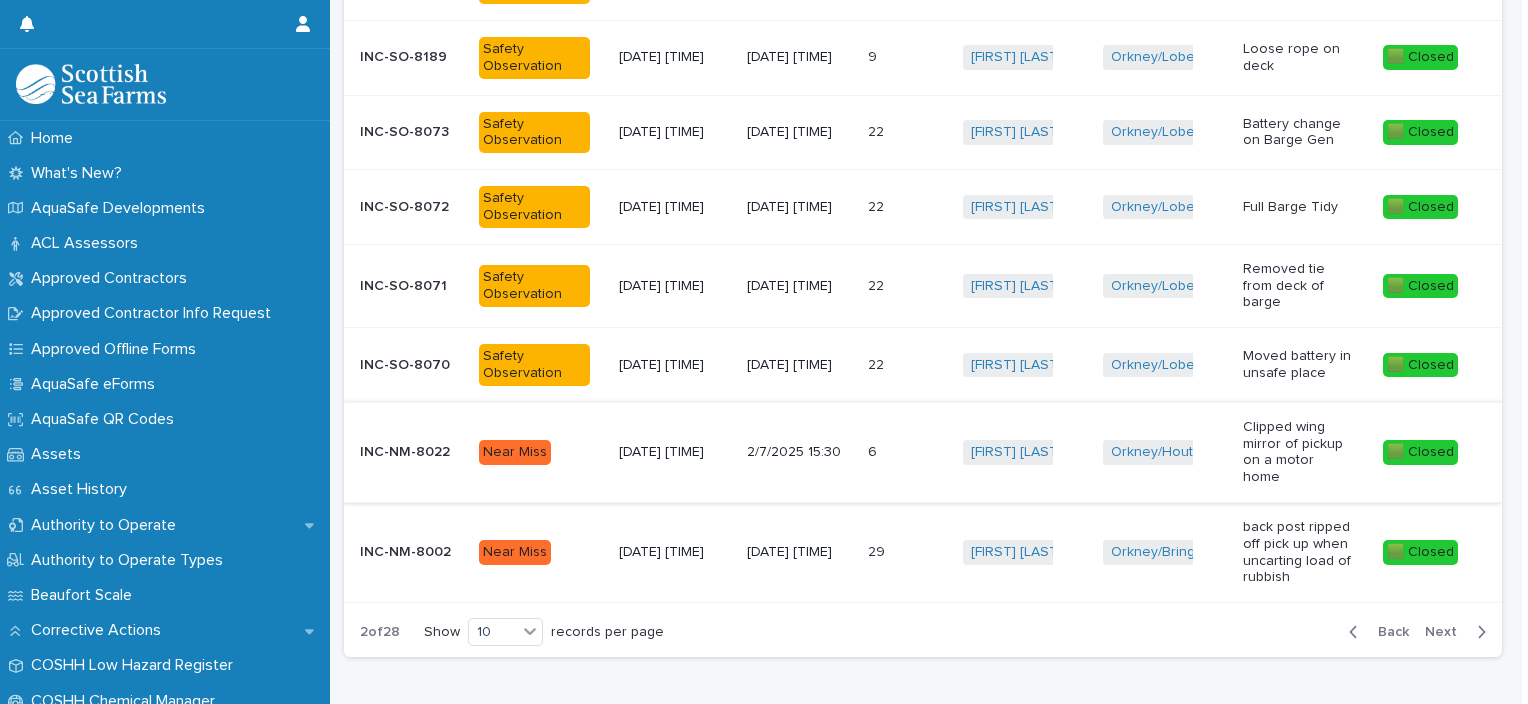 scroll, scrollTop: 647, scrollLeft: 0, axis: vertical 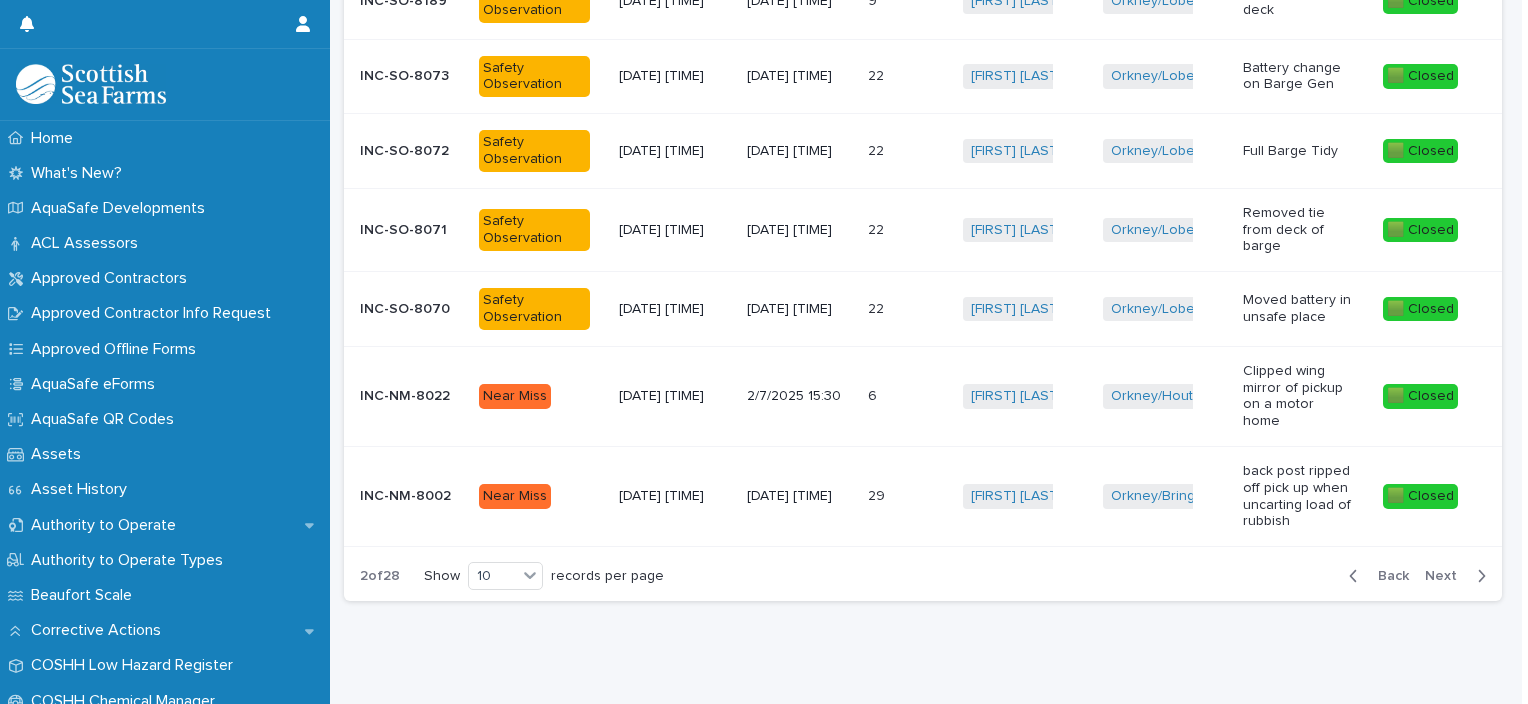 click on "Next" at bounding box center [1447, 576] 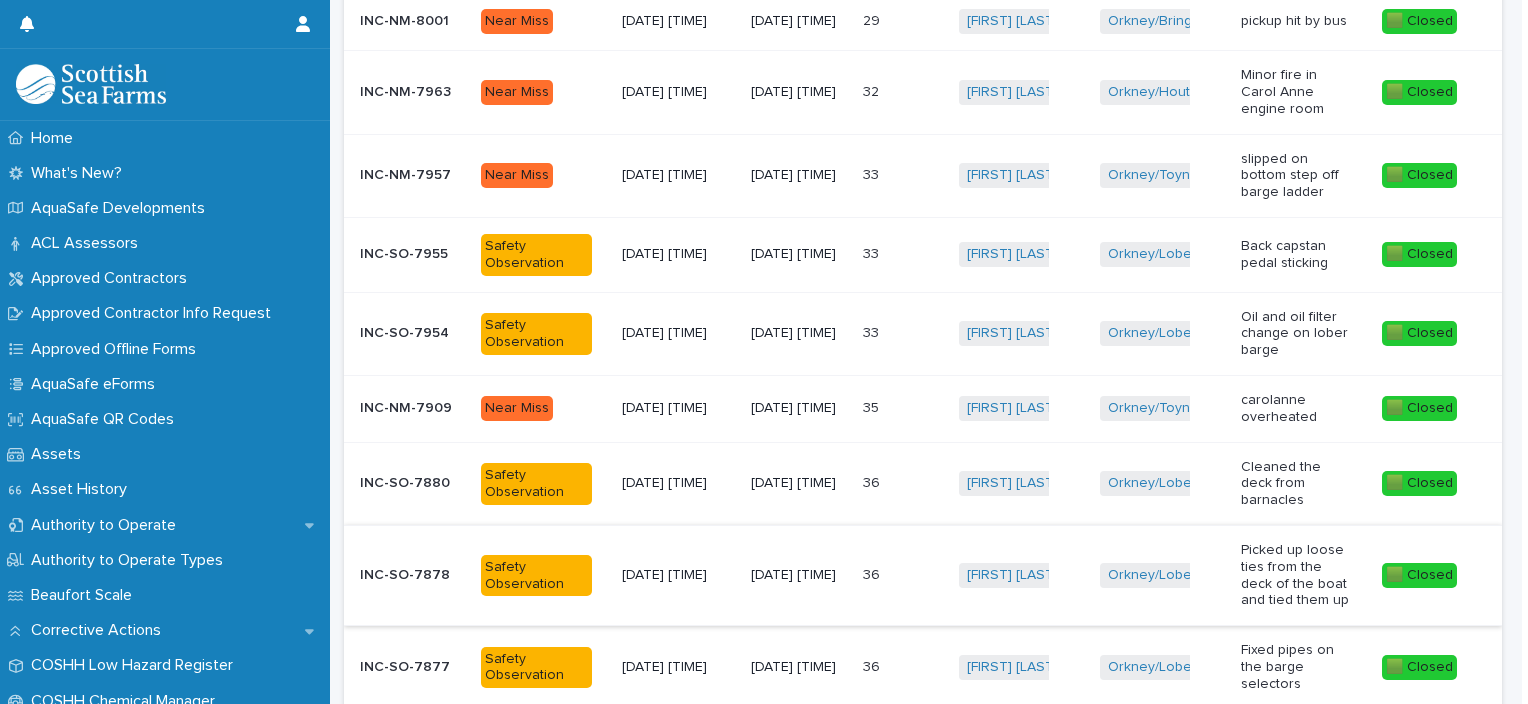 scroll, scrollTop: 600, scrollLeft: 0, axis: vertical 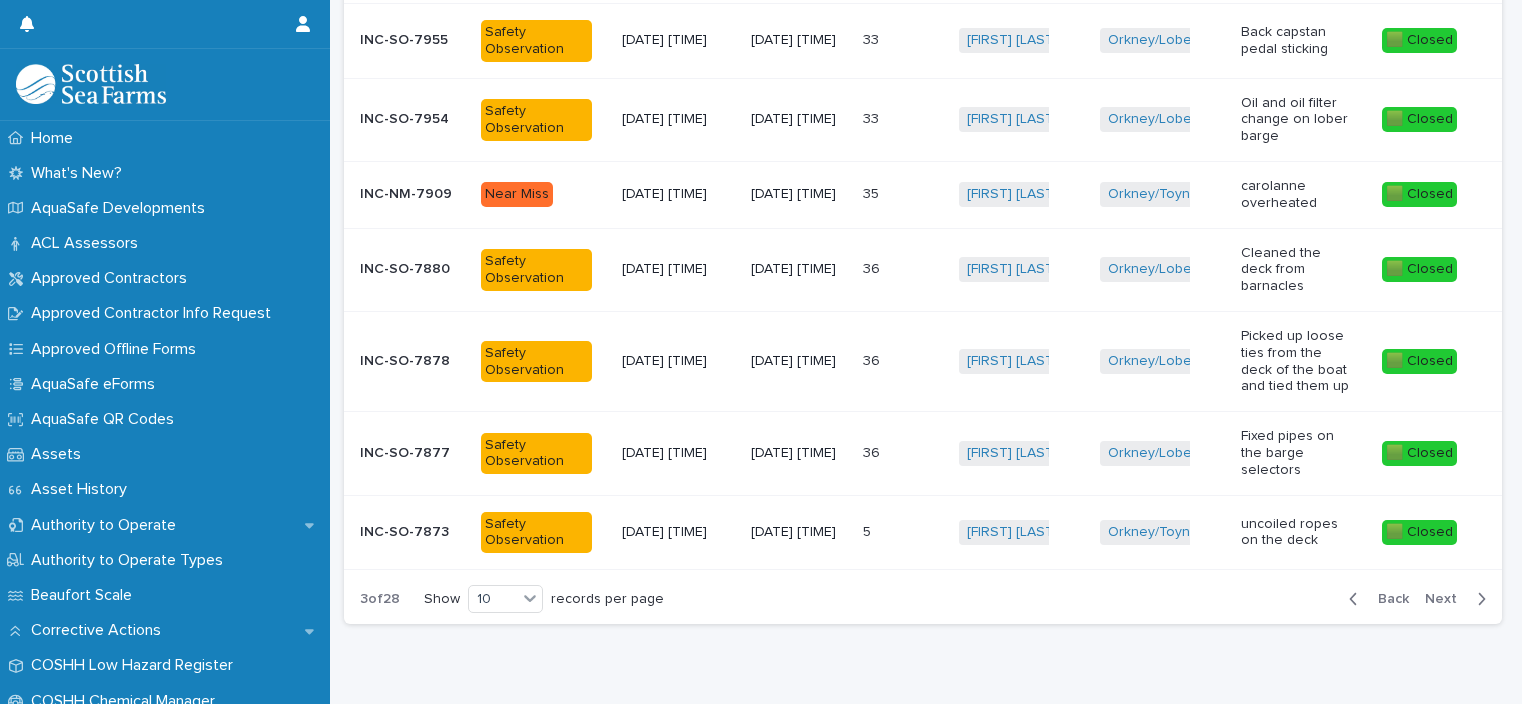 click on "Next" at bounding box center [1447, 599] 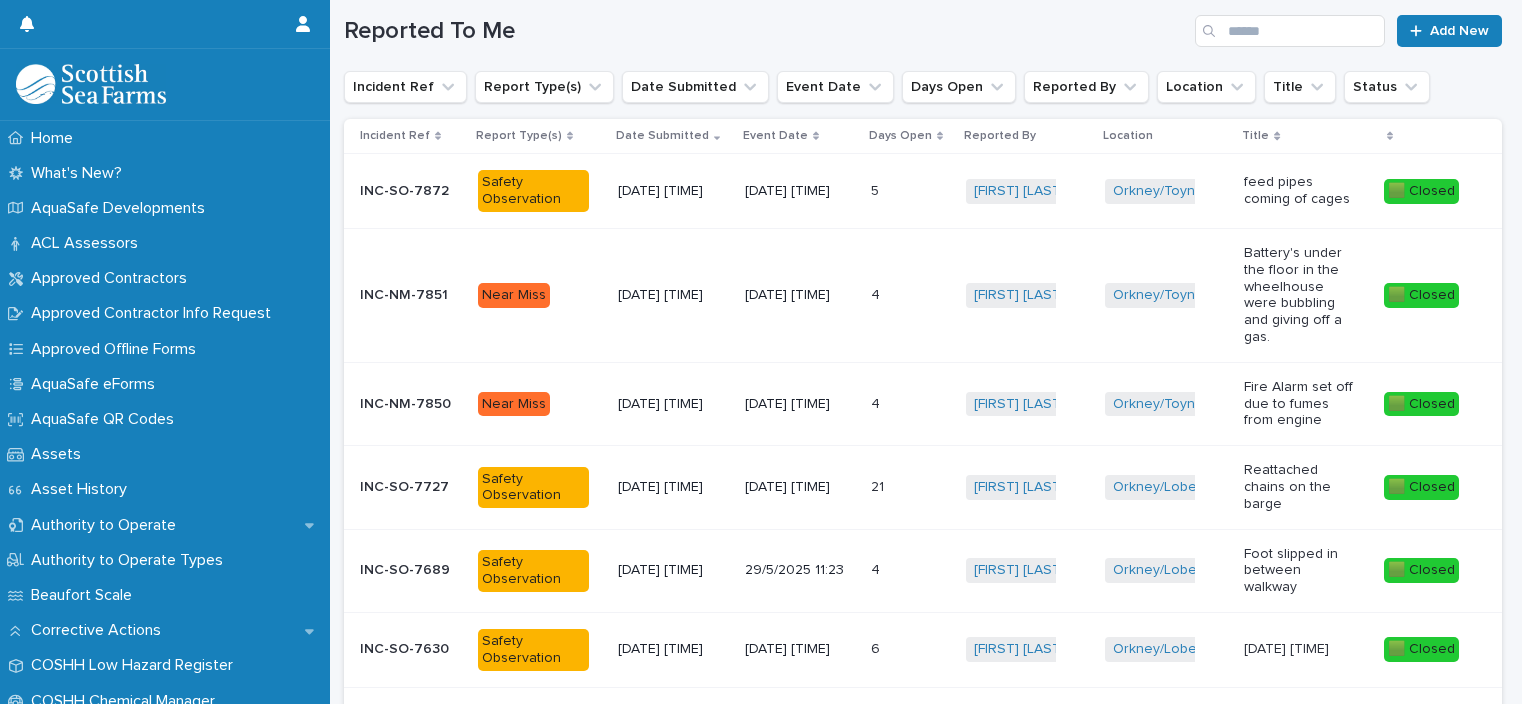 scroll, scrollTop: 209, scrollLeft: 0, axis: vertical 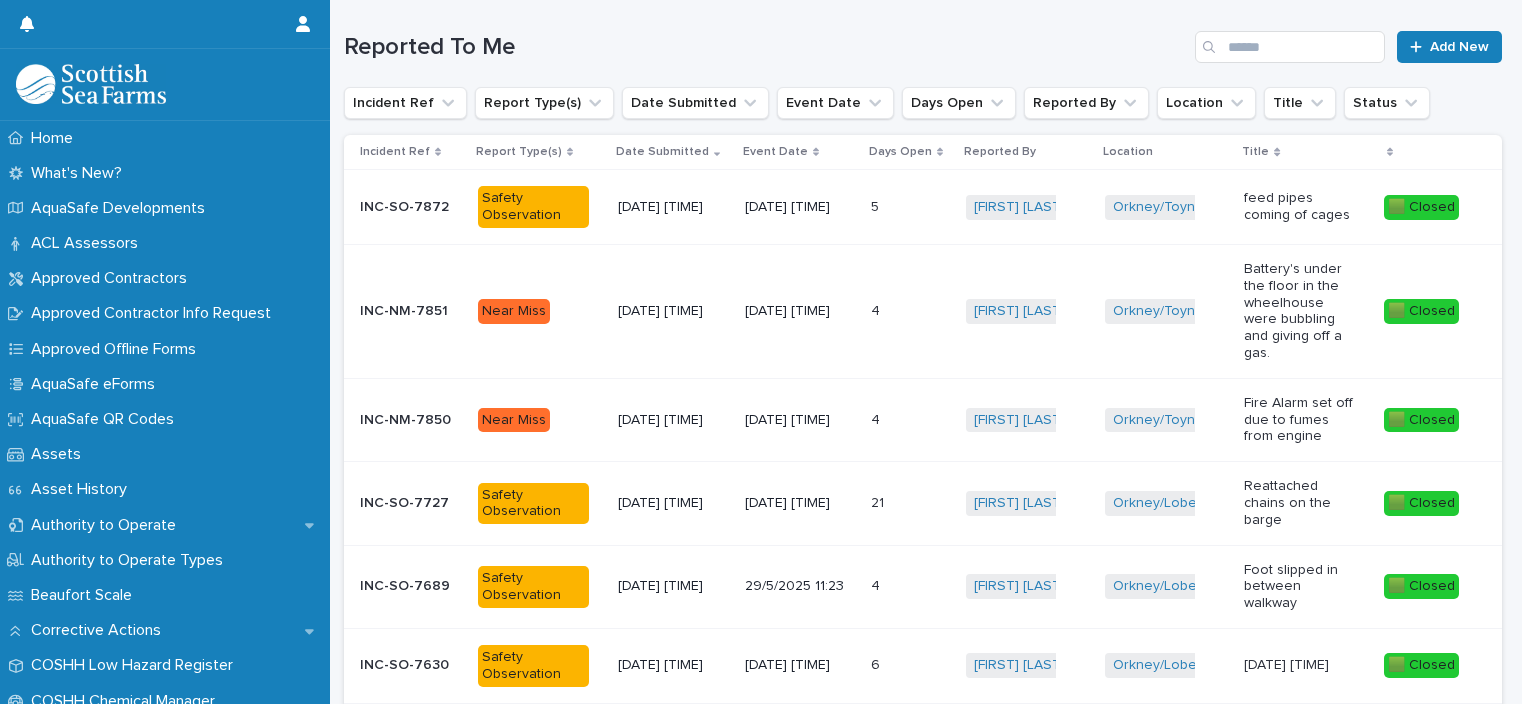 click on "Days Open" at bounding box center [900, 152] 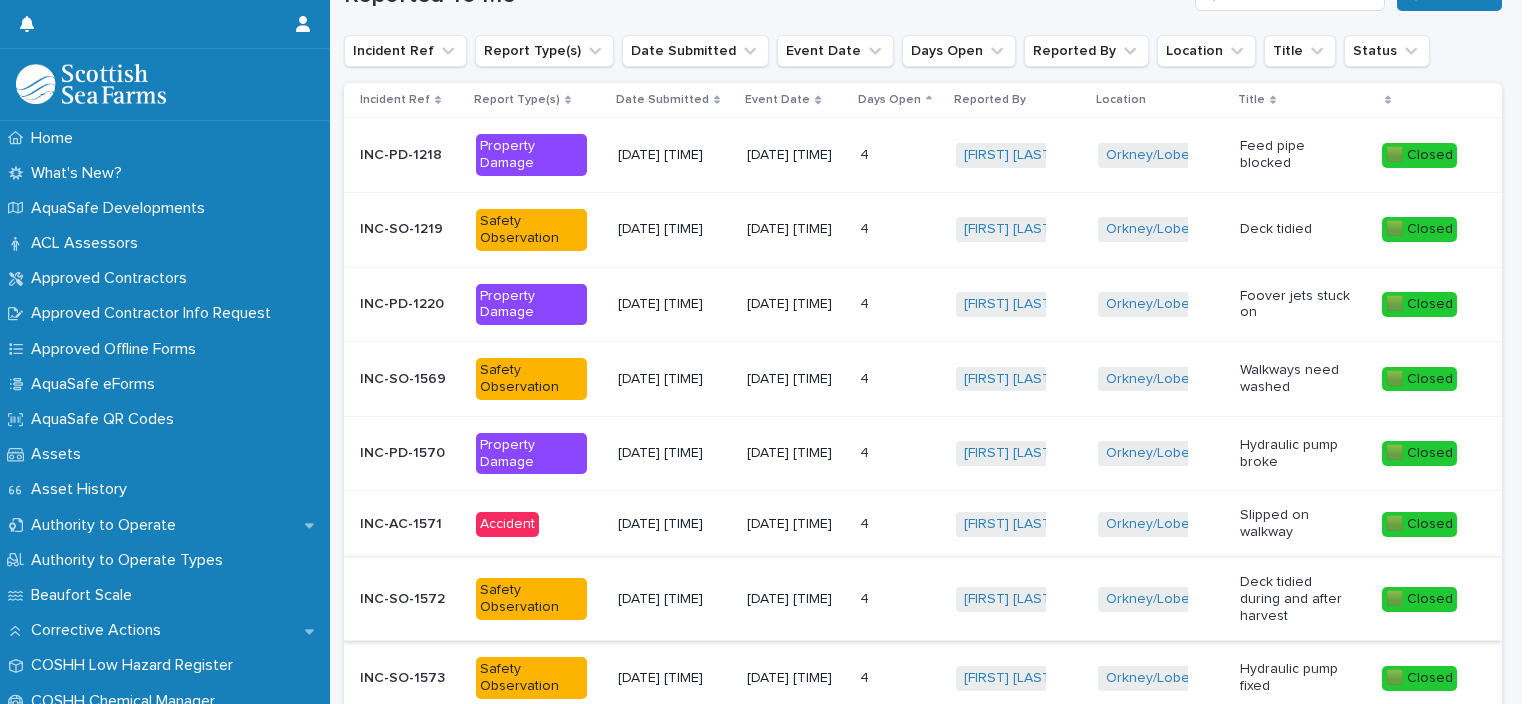 scroll, scrollTop: 185, scrollLeft: 0, axis: vertical 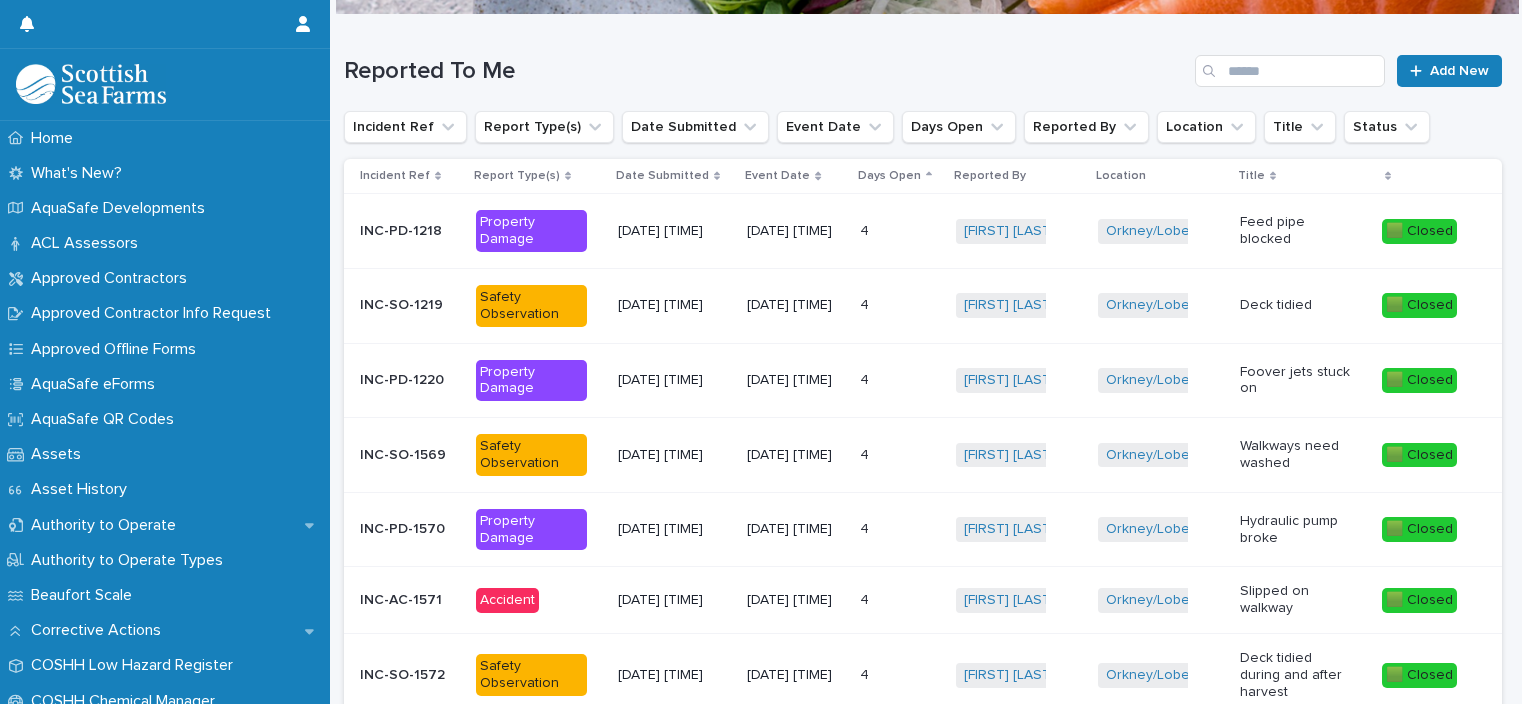 click on "Days Open" at bounding box center (889, 176) 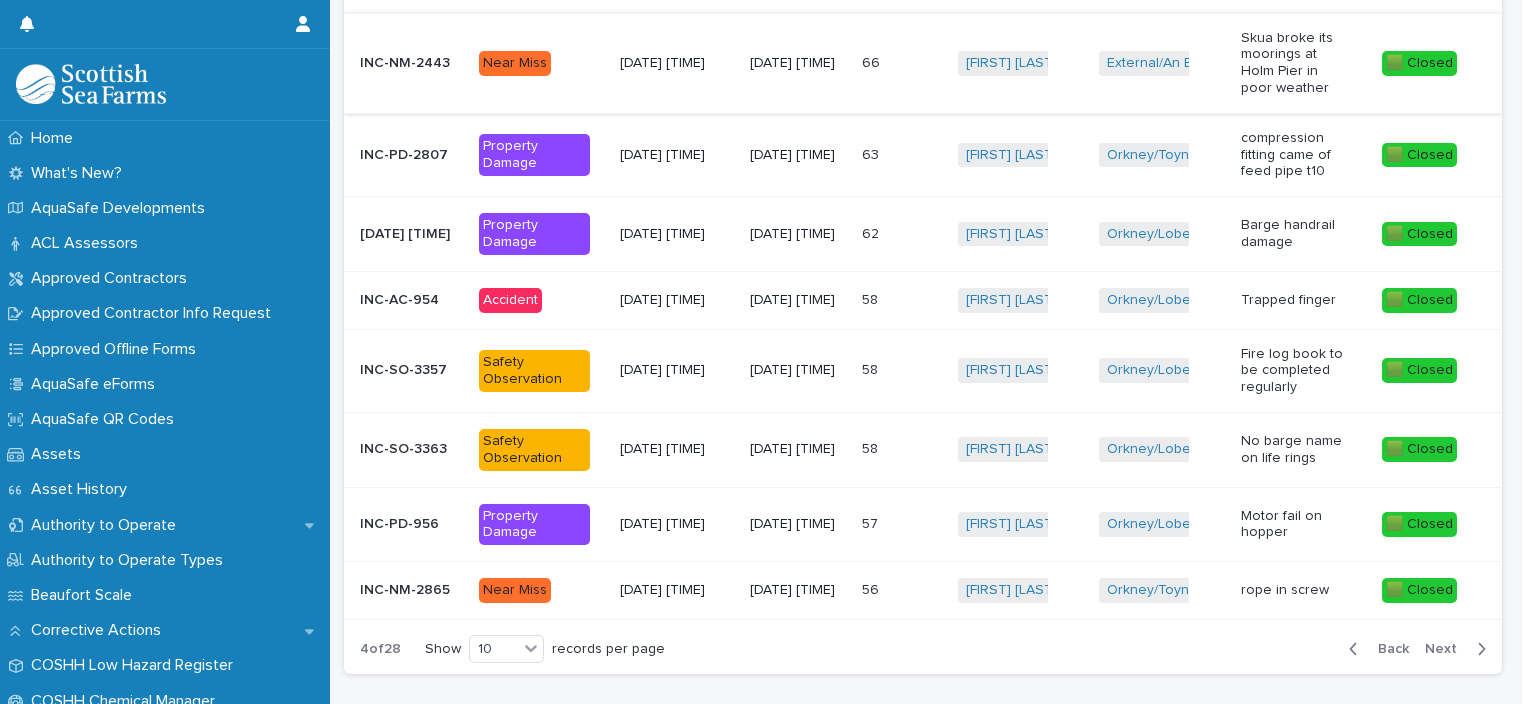 scroll, scrollTop: 613, scrollLeft: 0, axis: vertical 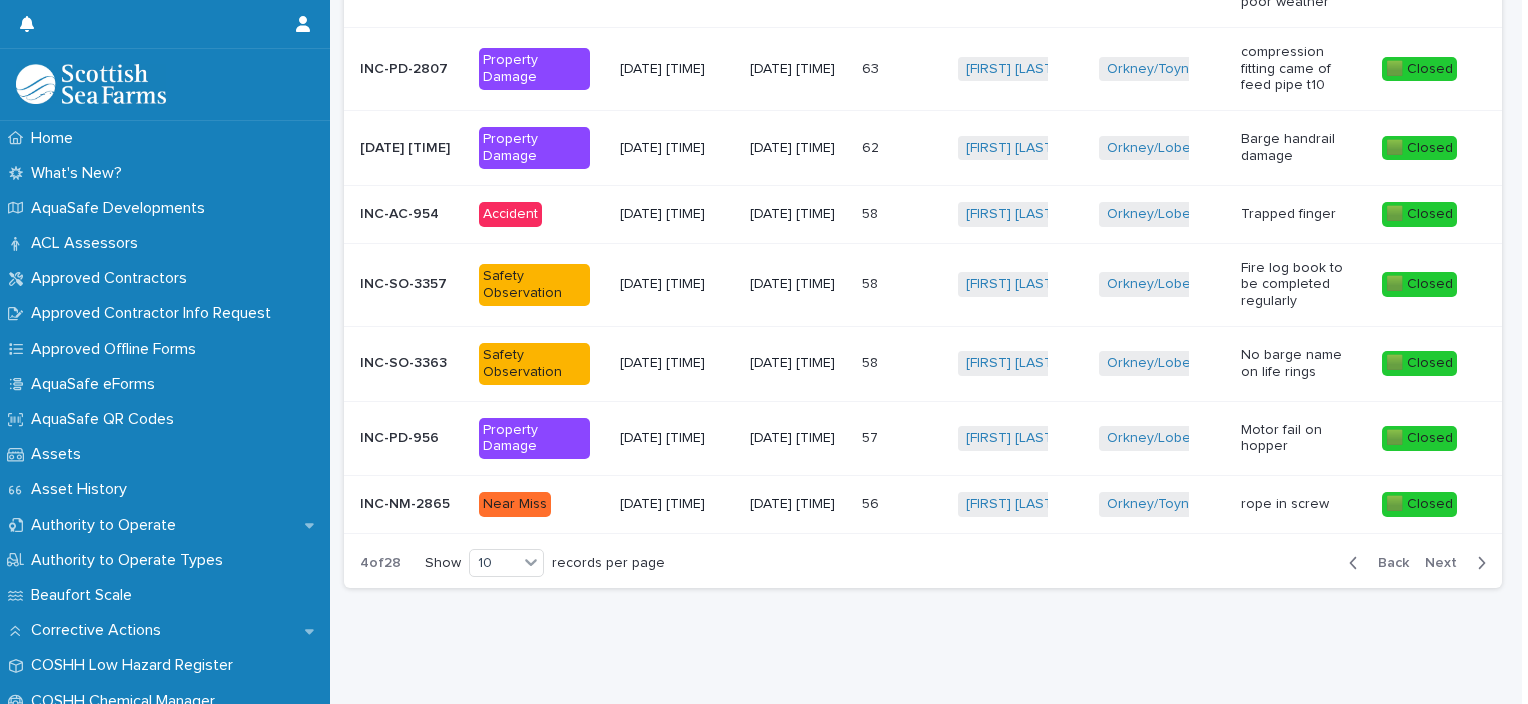 click on "Next" at bounding box center (1447, 563) 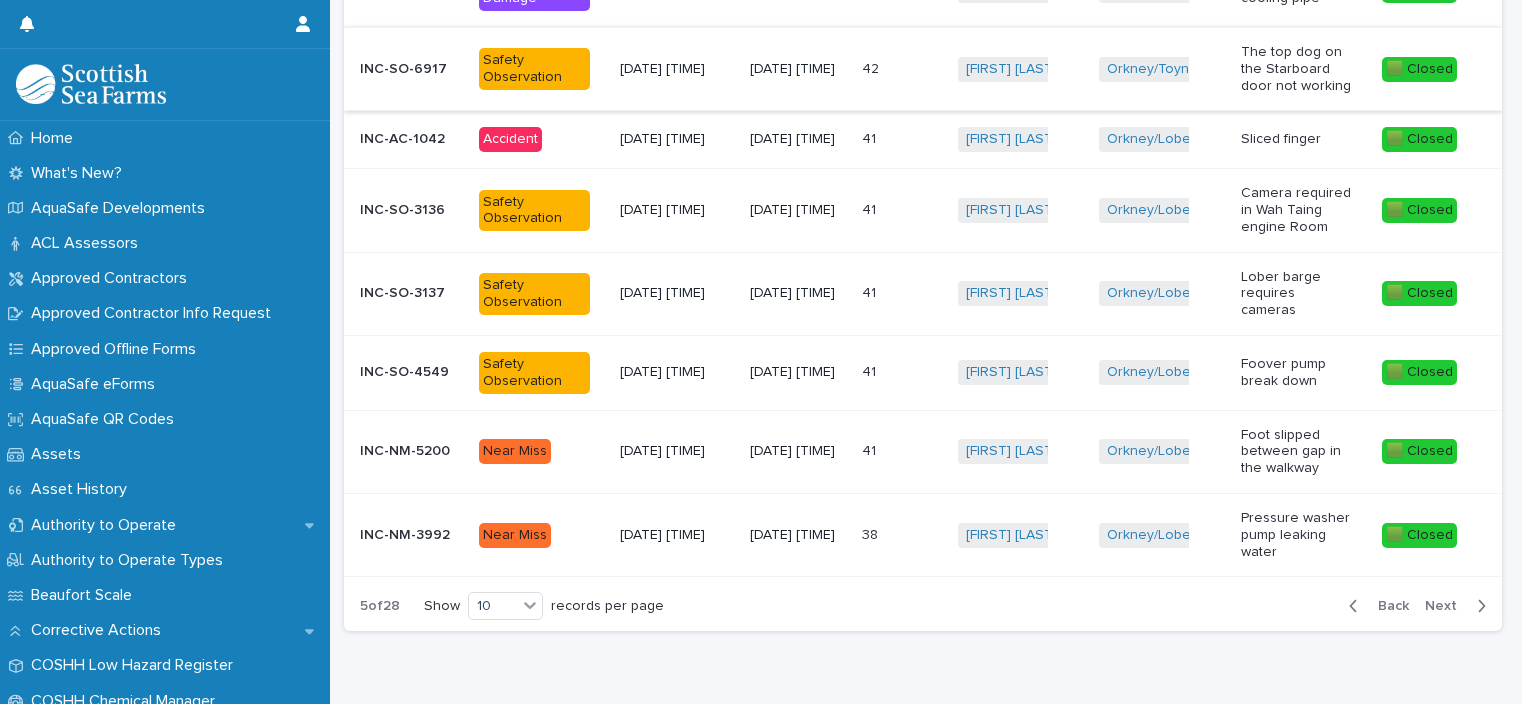 scroll, scrollTop: 580, scrollLeft: 0, axis: vertical 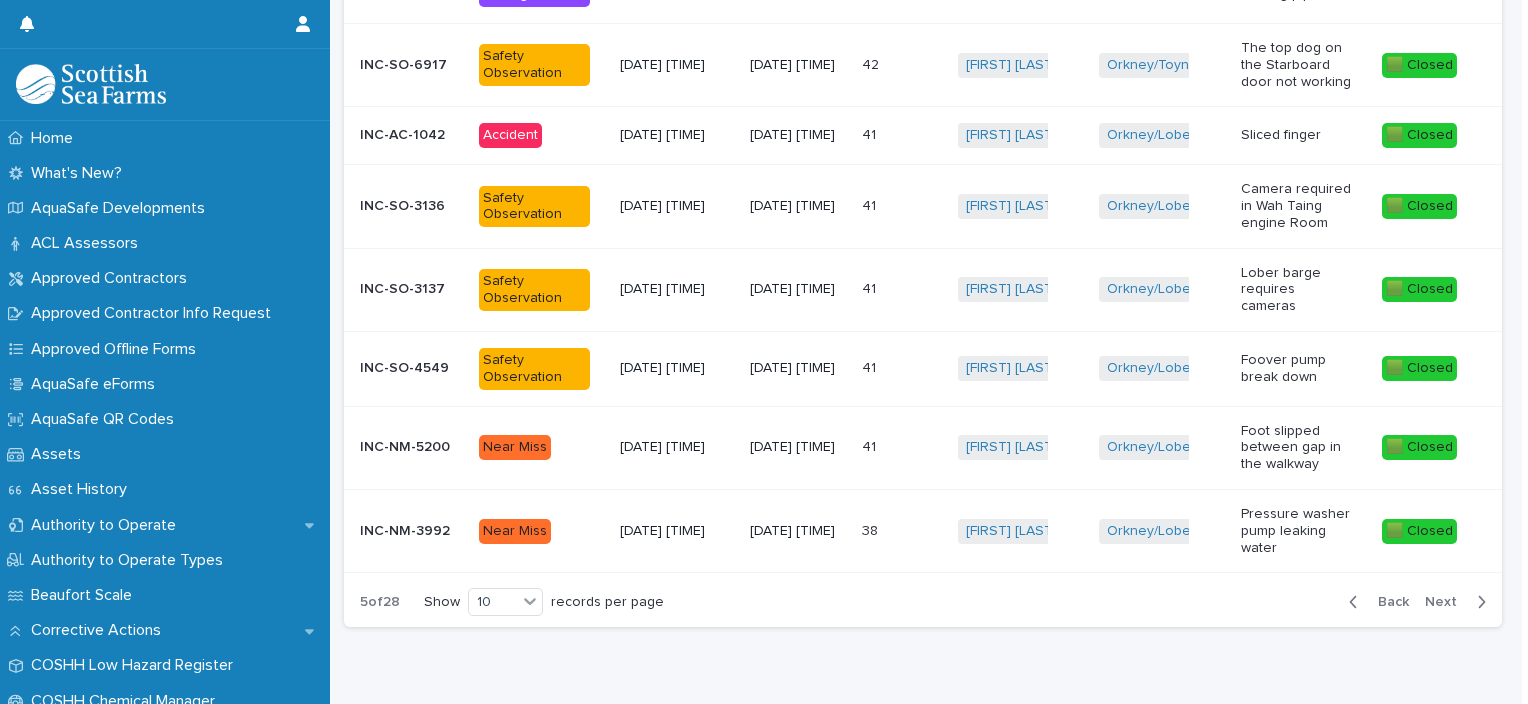 click on "Back" at bounding box center (1387, 602) 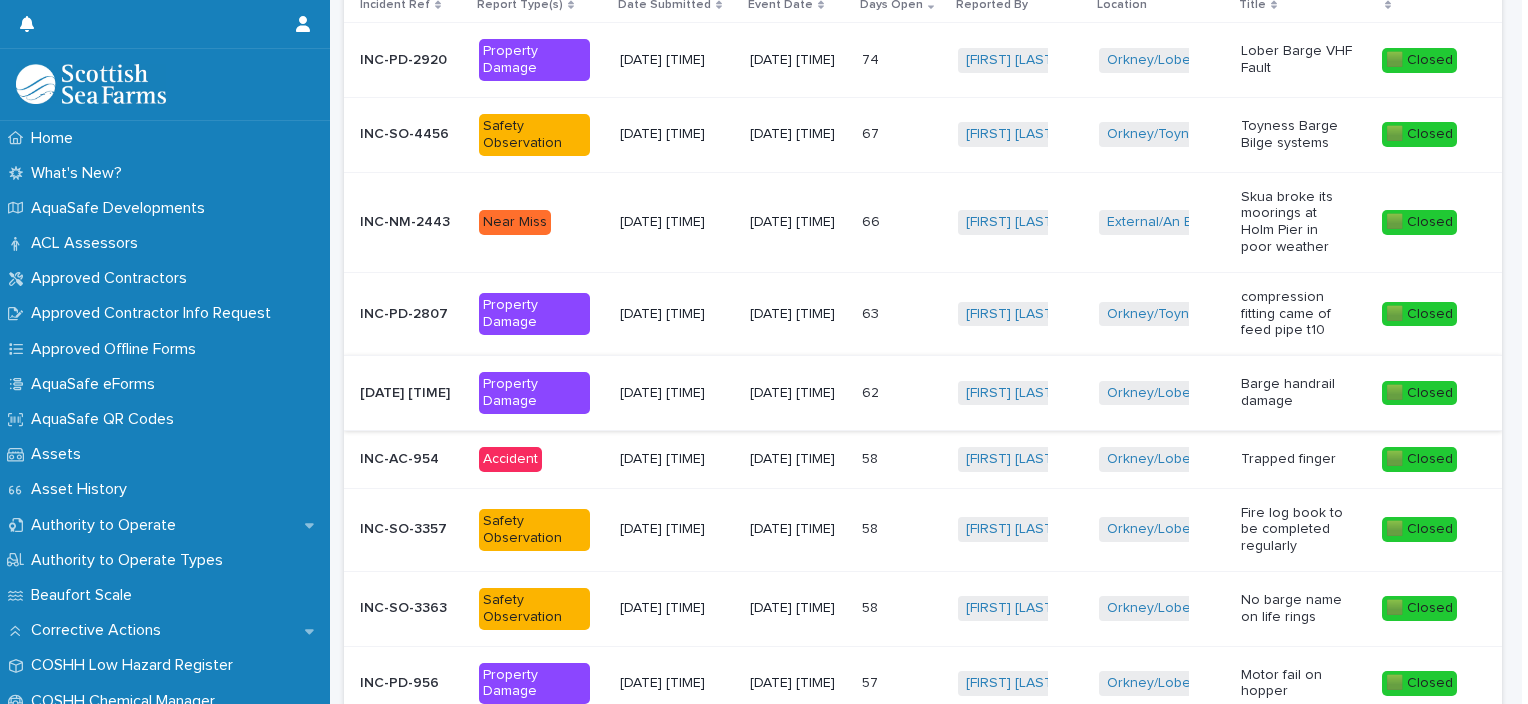 scroll, scrollTop: 357, scrollLeft: 0, axis: vertical 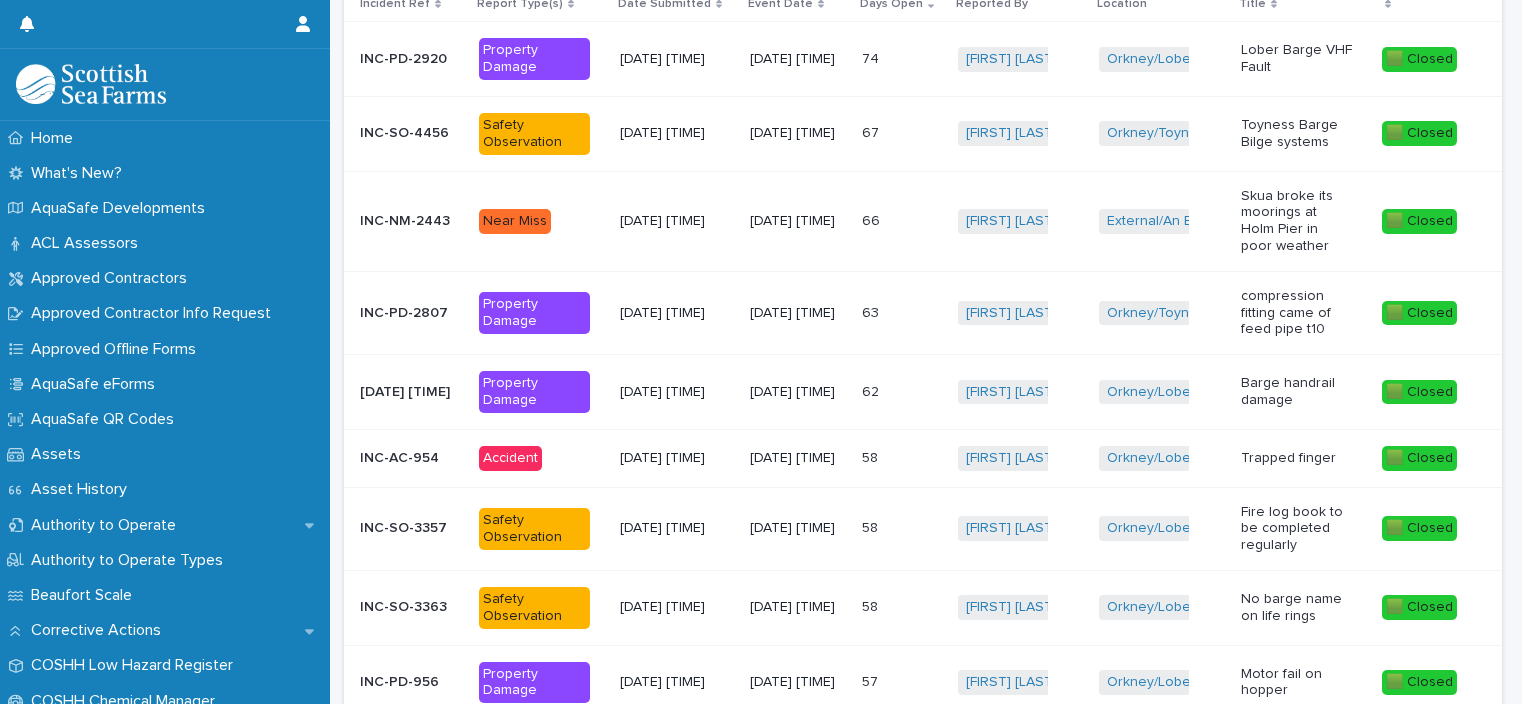 click on "[DATE] [TIME]" at bounding box center (798, 392) 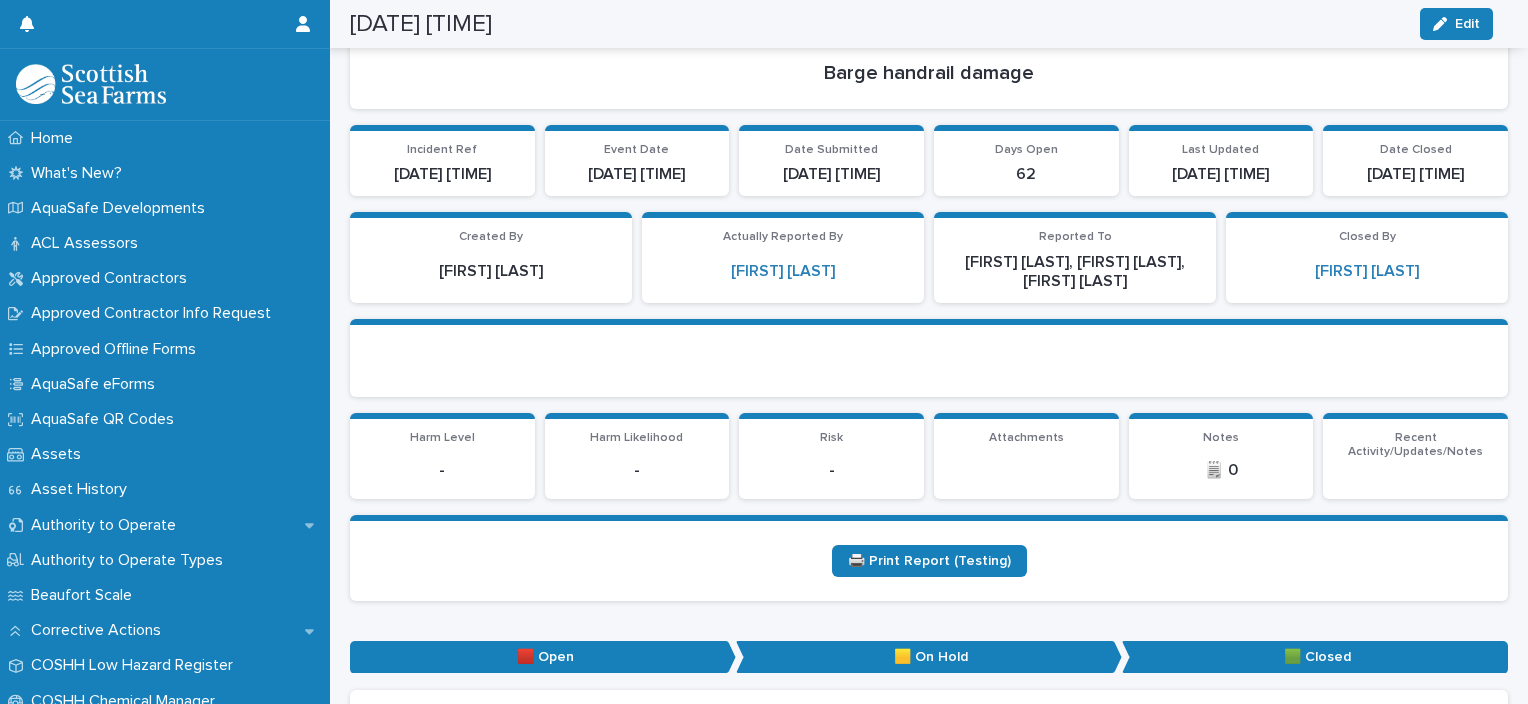 scroll, scrollTop: 0, scrollLeft: 0, axis: both 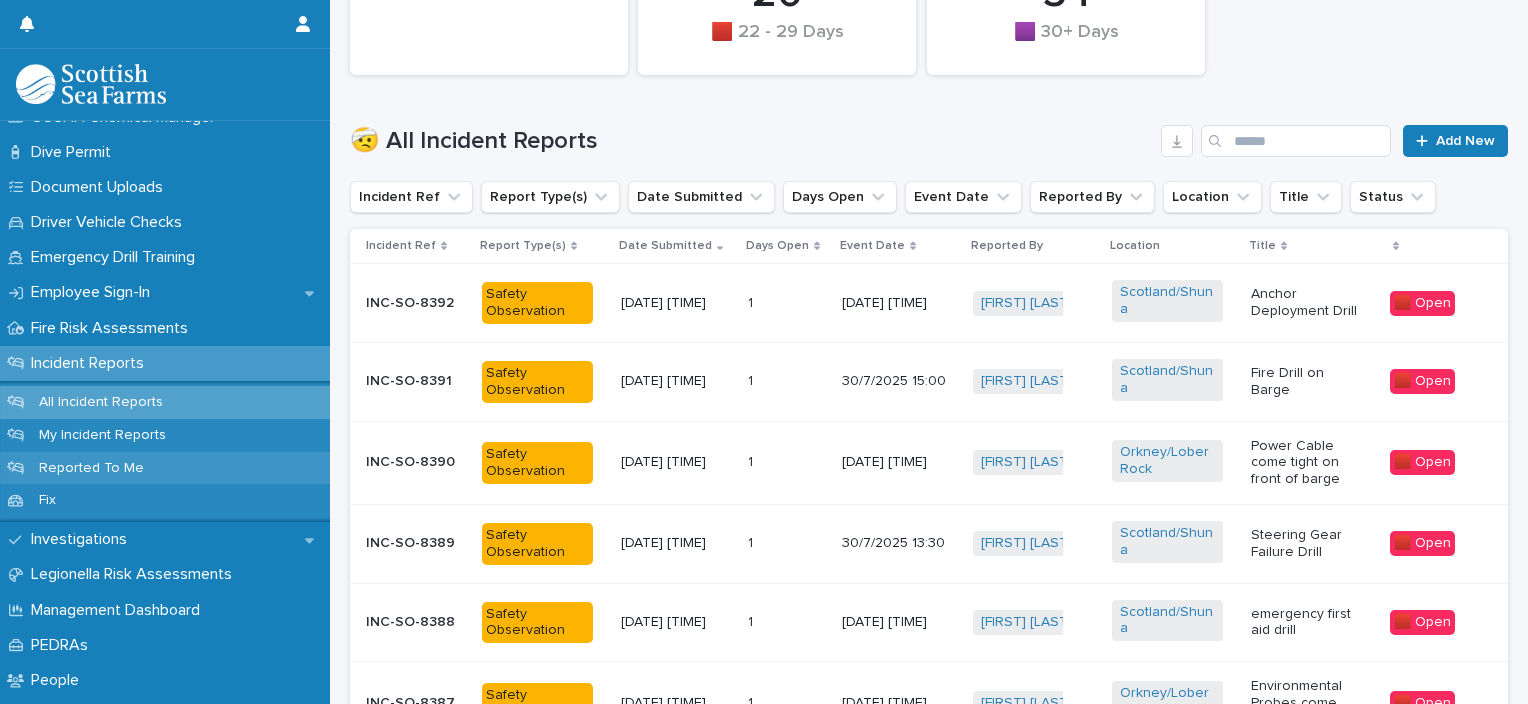 click on "Reported To Me" at bounding box center [91, 468] 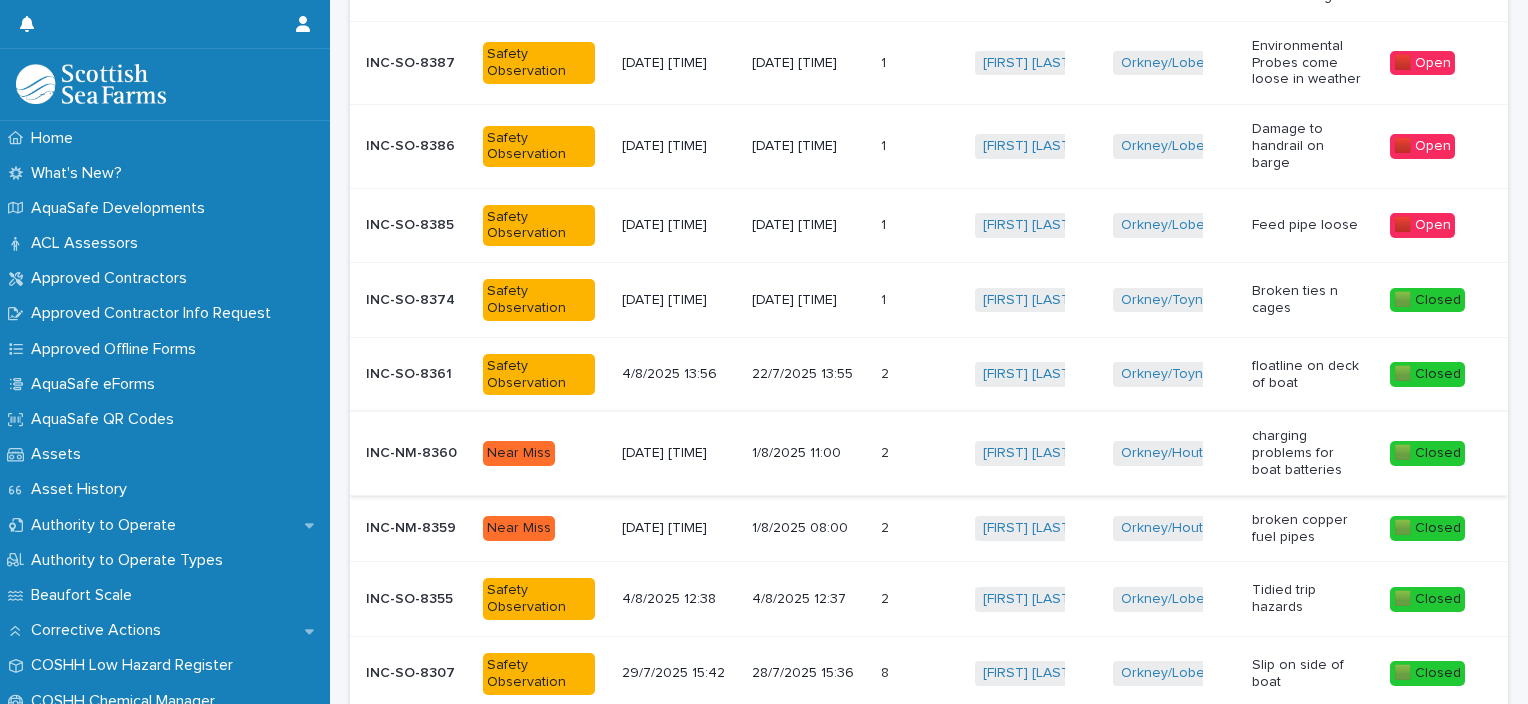 scroll, scrollTop: 299, scrollLeft: 0, axis: vertical 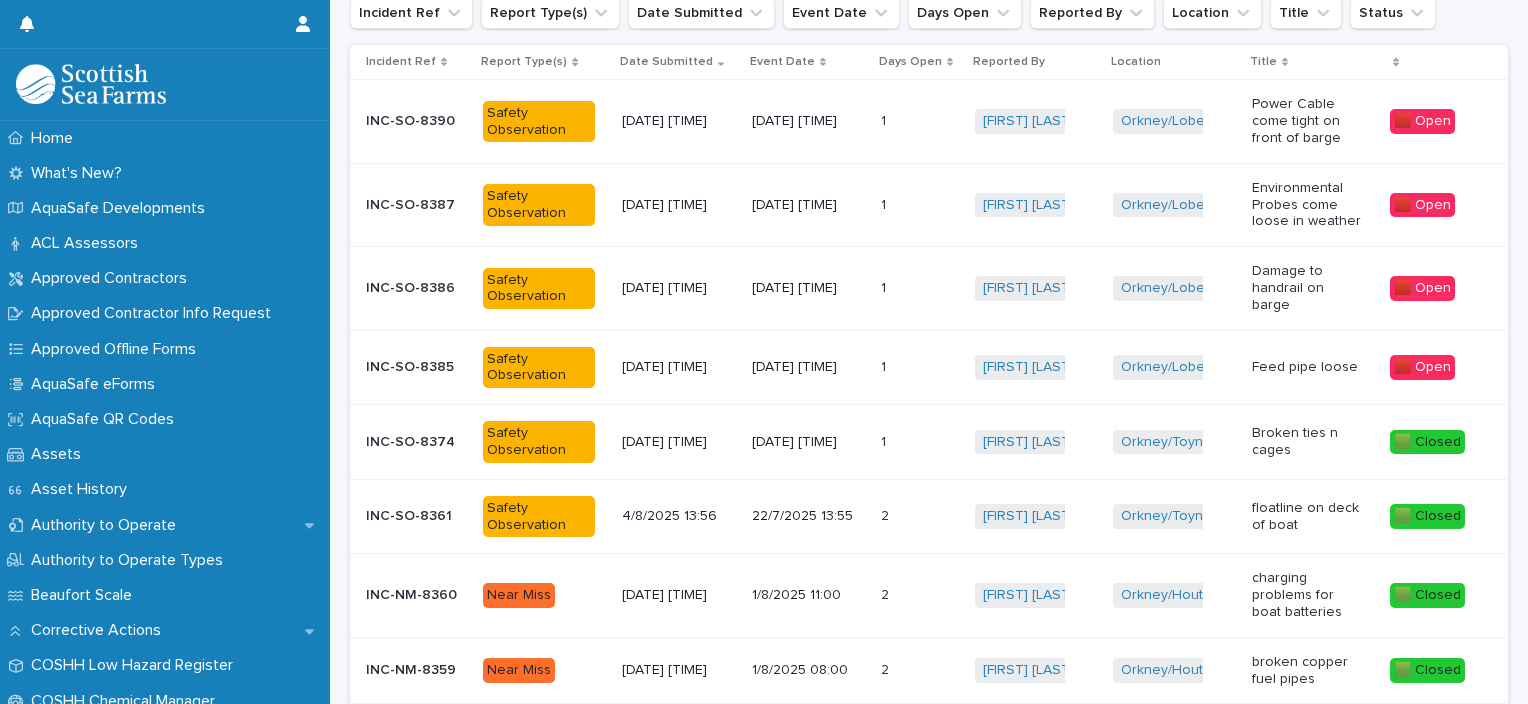 click on "Event Date" at bounding box center [782, 62] 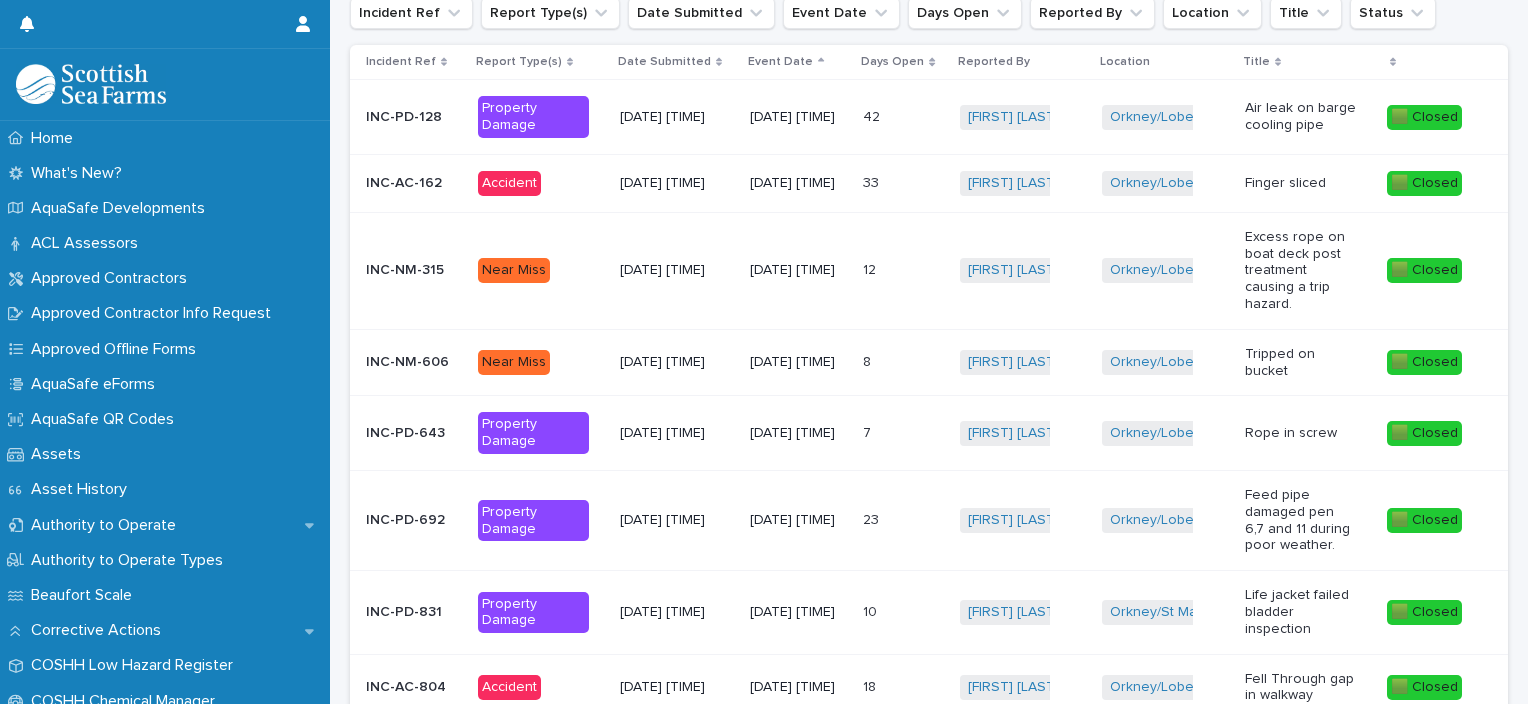 click on "Event Date" at bounding box center [780, 62] 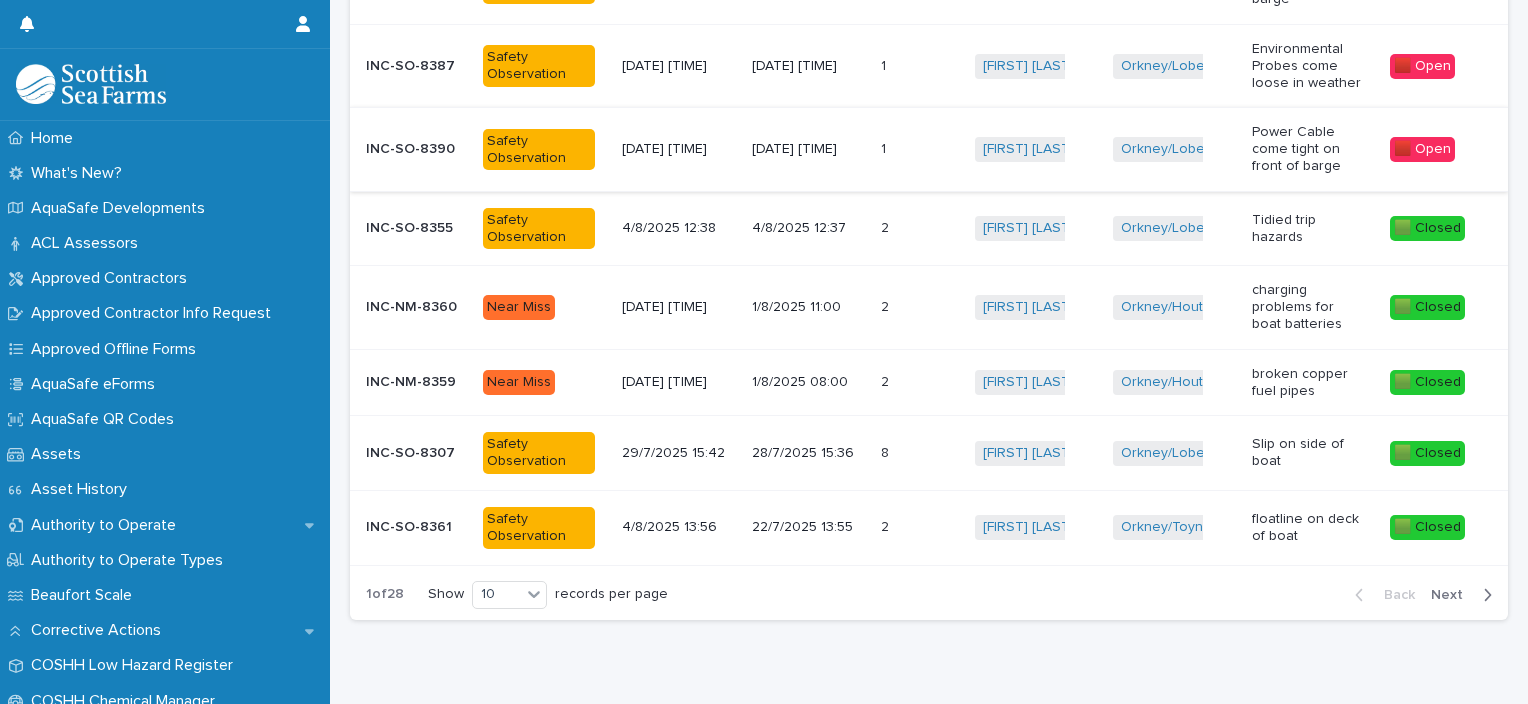 scroll, scrollTop: 595, scrollLeft: 0, axis: vertical 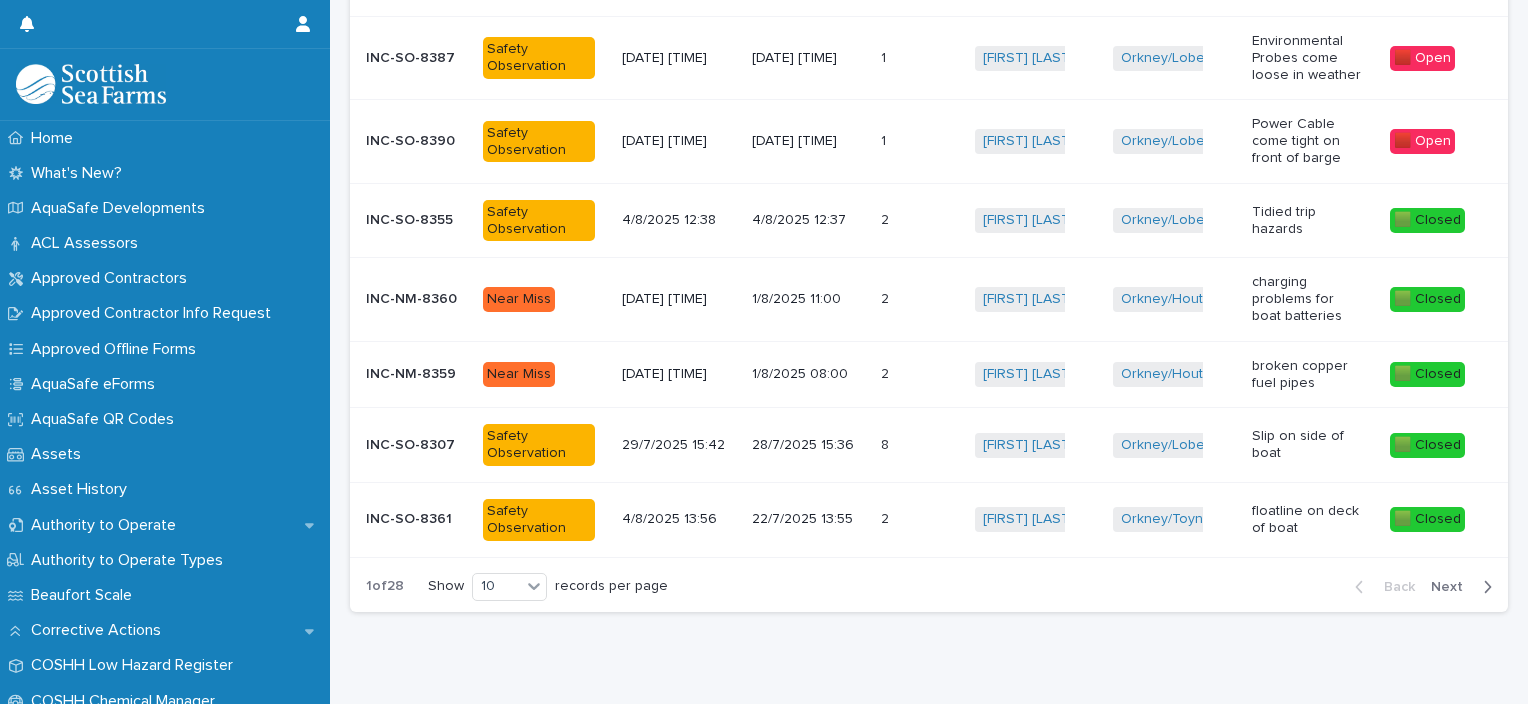 click on "Next" at bounding box center (1453, 587) 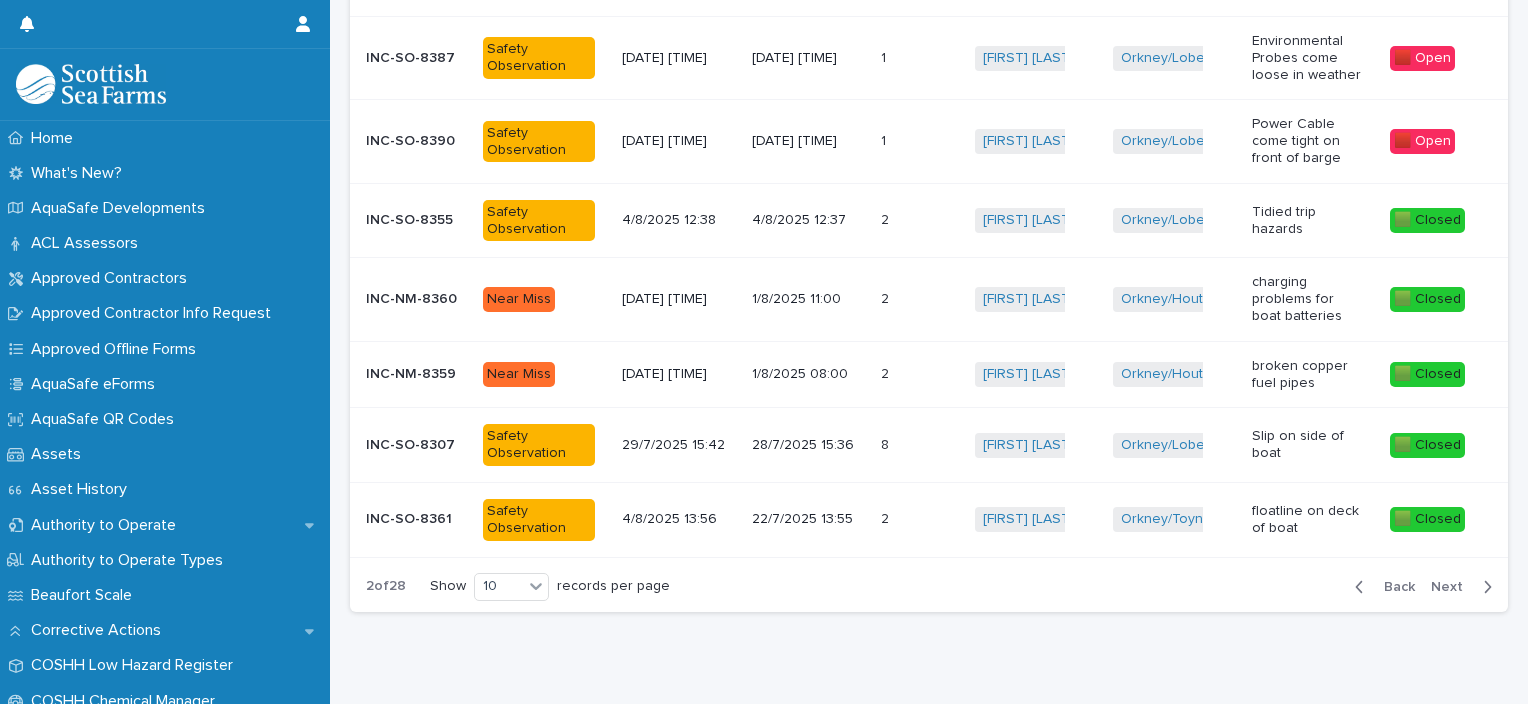 scroll, scrollTop: 607, scrollLeft: 0, axis: vertical 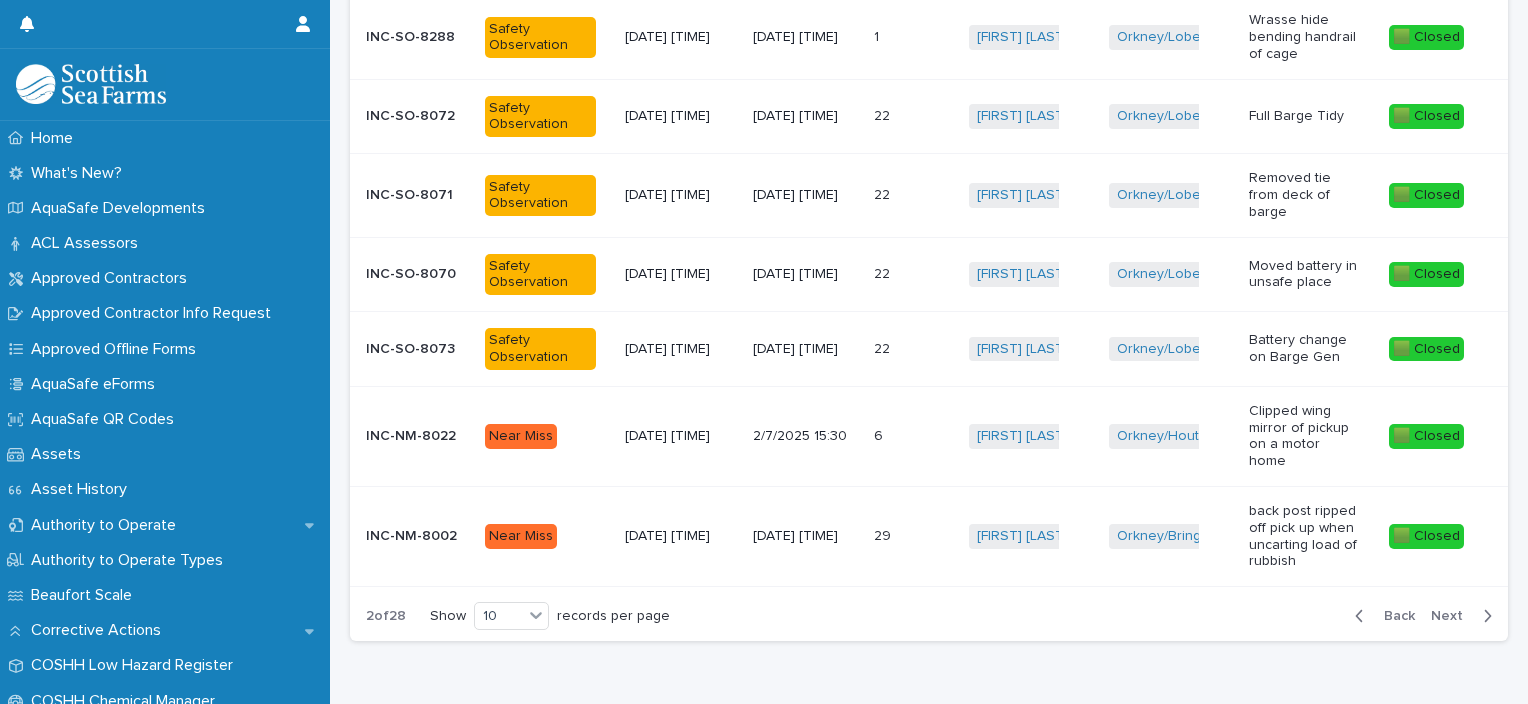 click on "Next" at bounding box center (1453, 616) 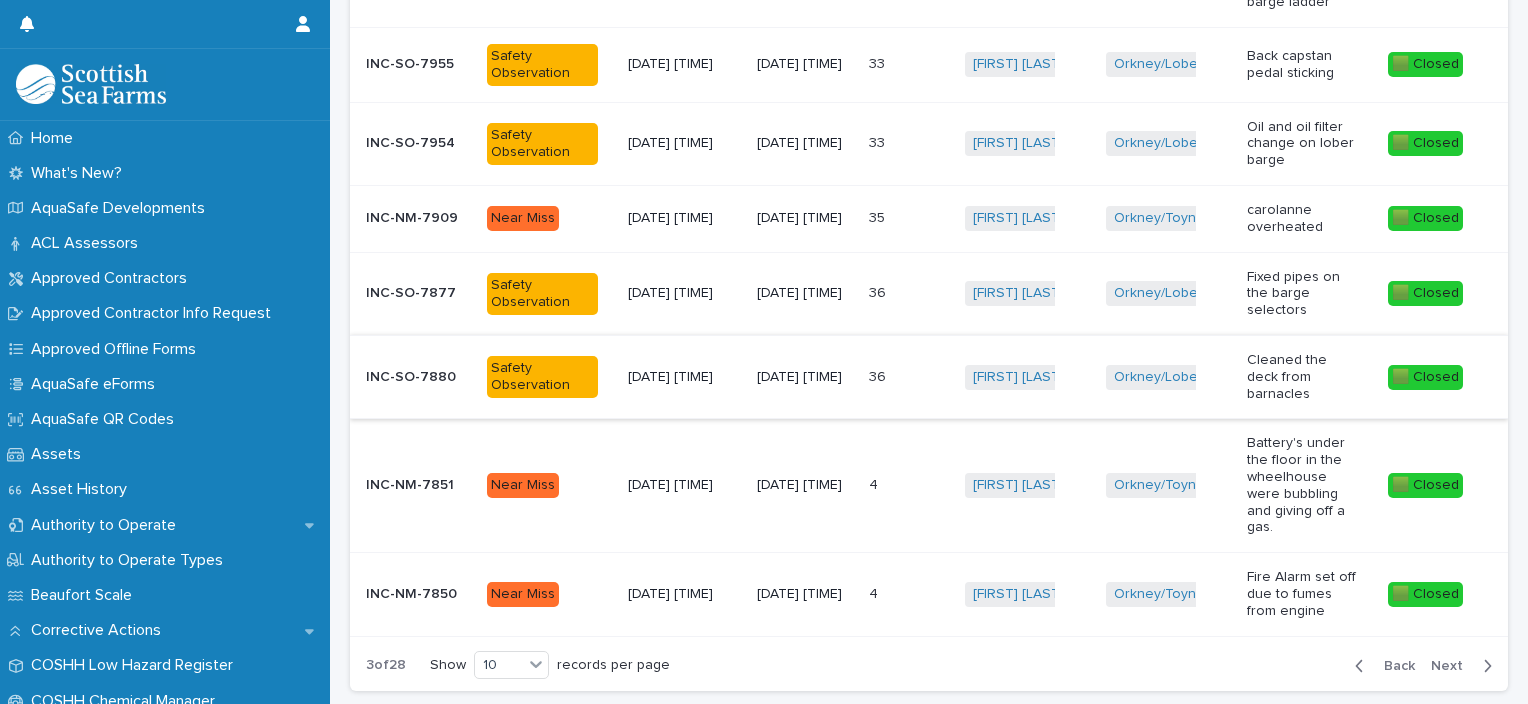 scroll, scrollTop: 579, scrollLeft: 0, axis: vertical 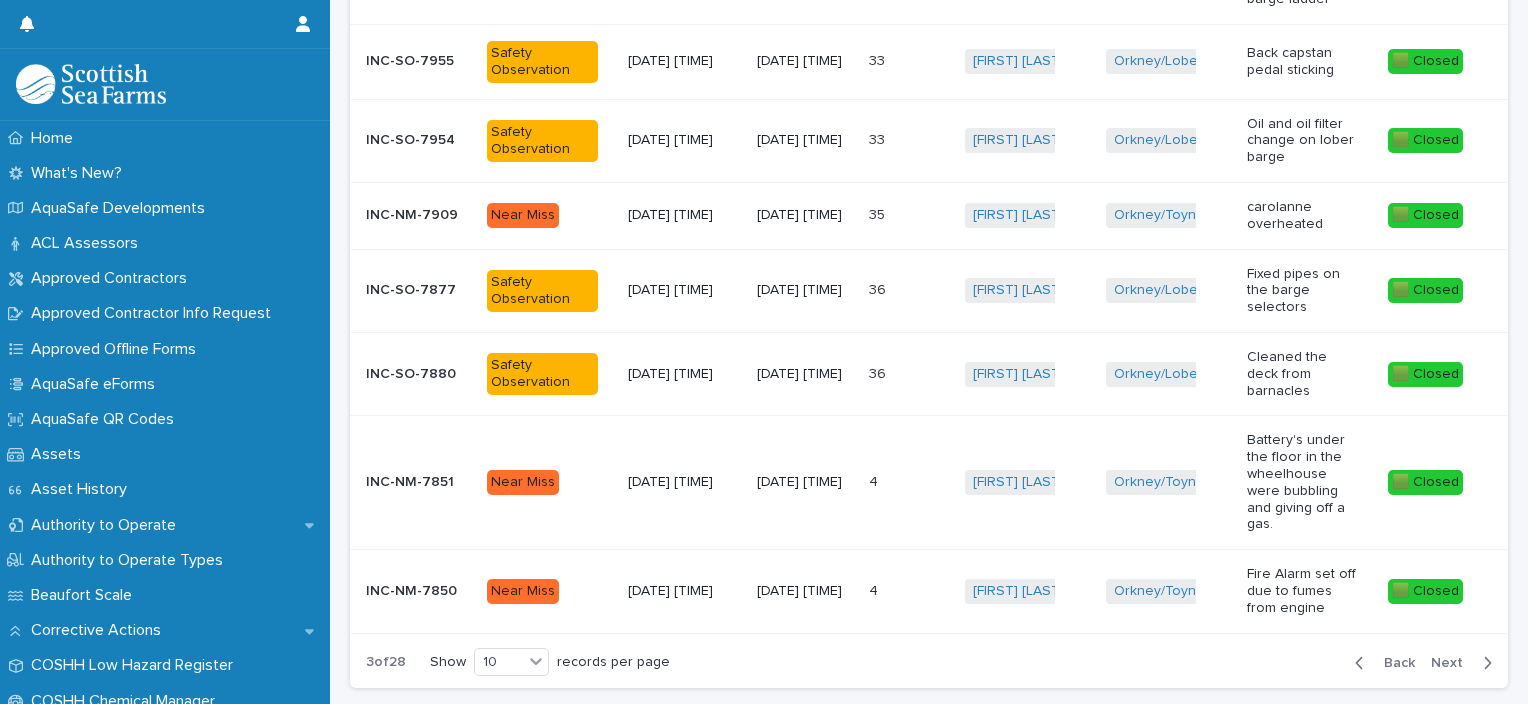 click on "Next" at bounding box center (1453, 663) 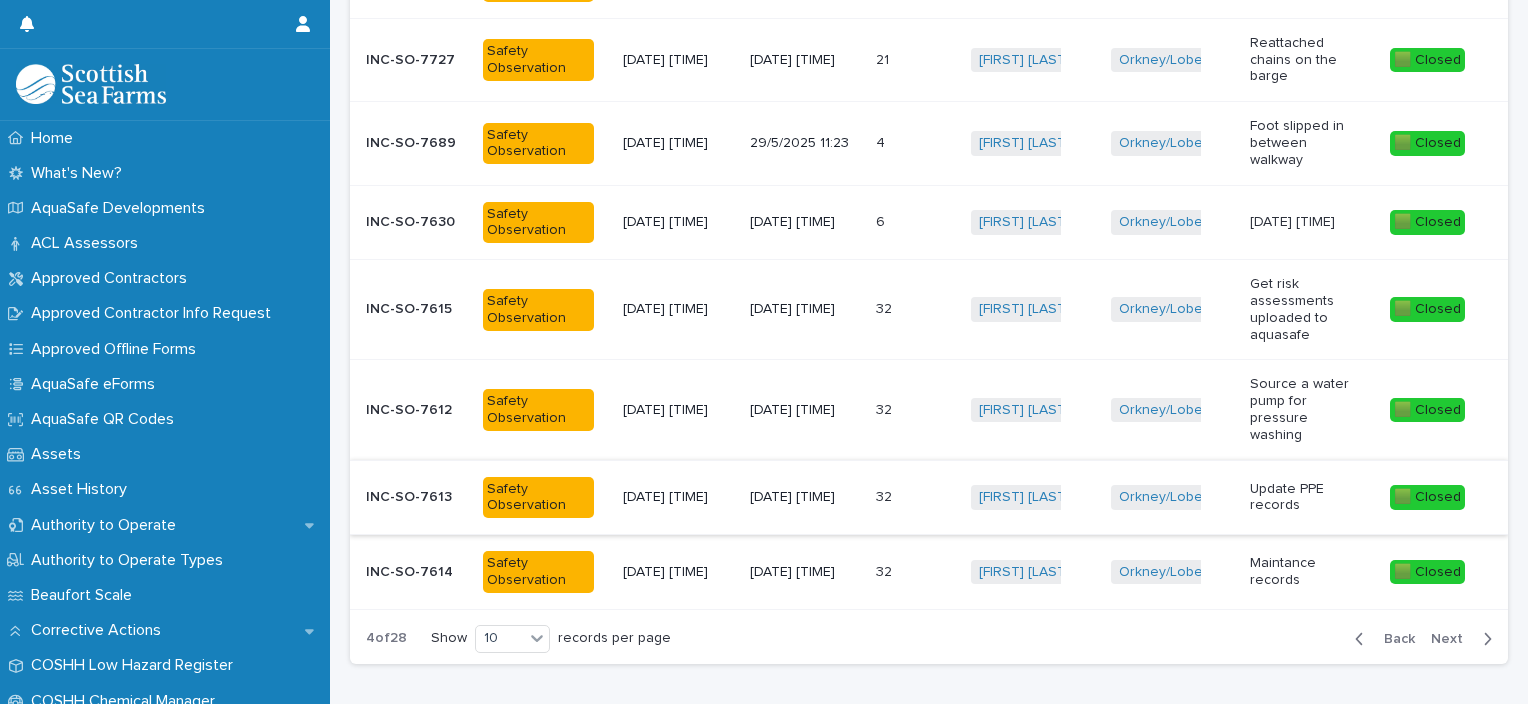 scroll, scrollTop: 0, scrollLeft: 0, axis: both 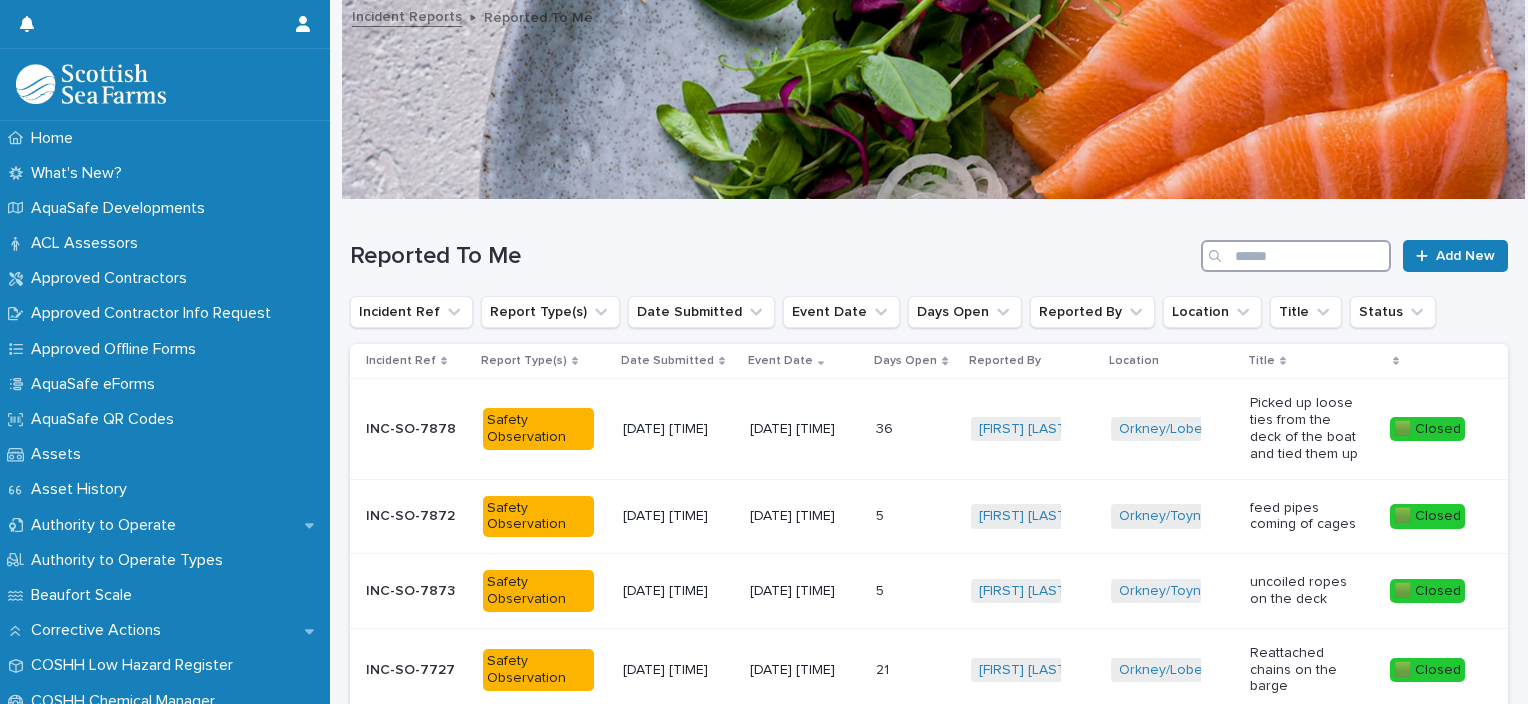 click at bounding box center (1296, 256) 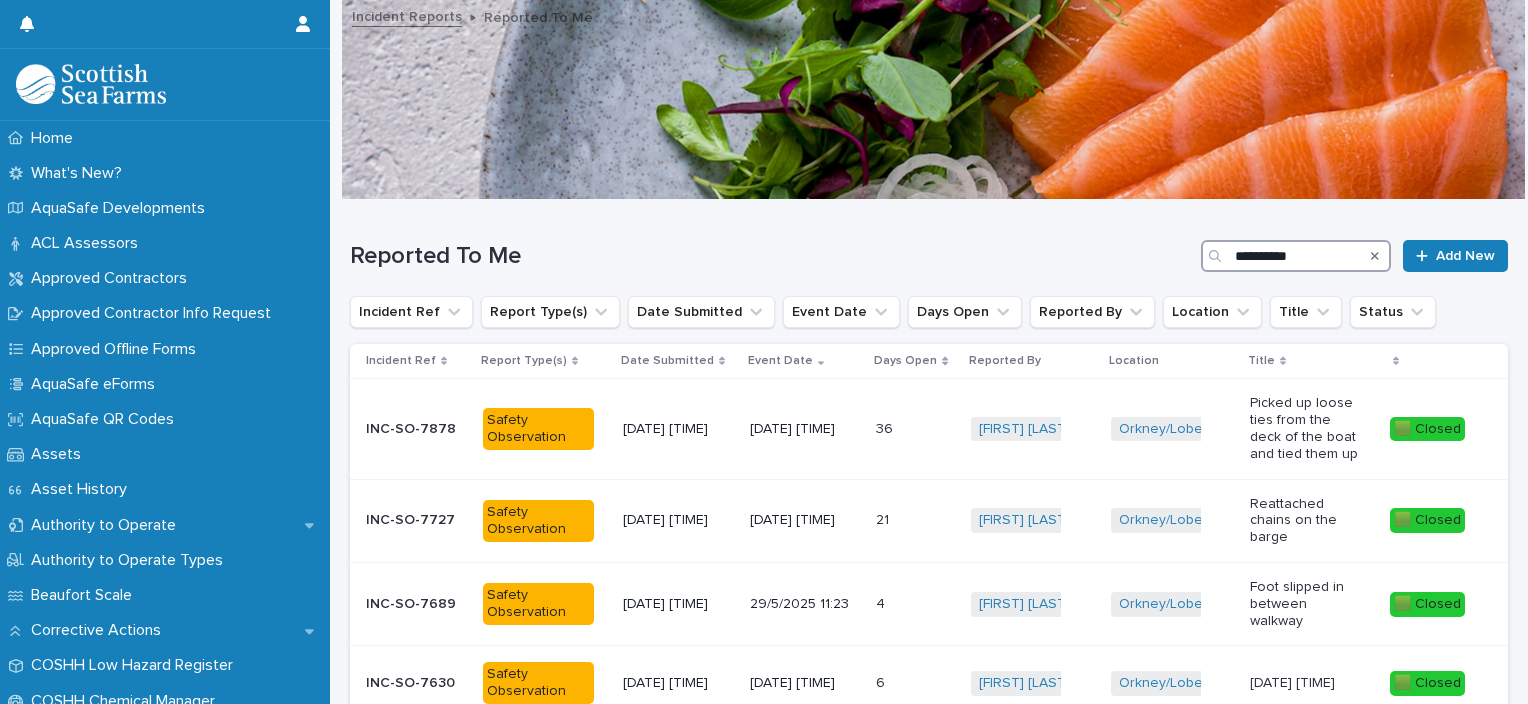 type on "**********" 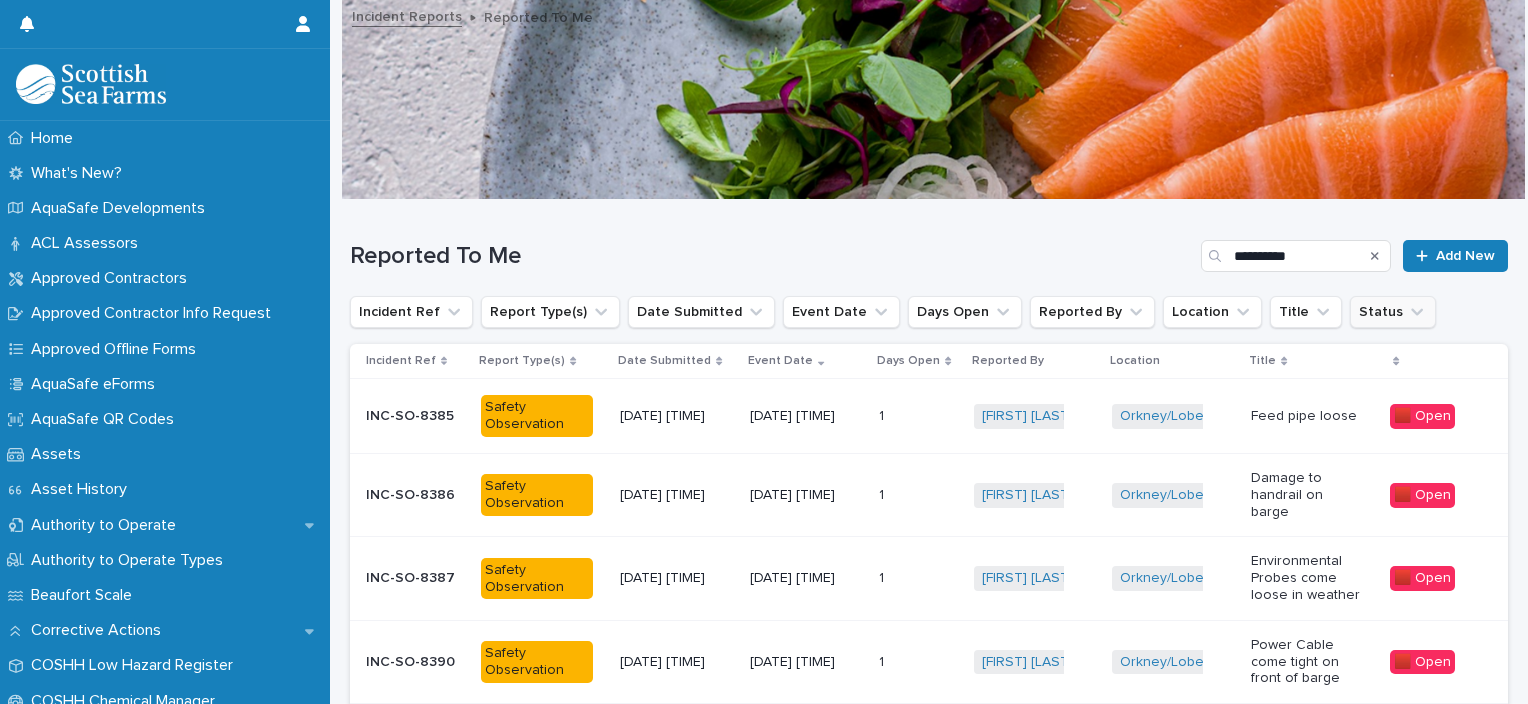 click on "Status" at bounding box center (1393, 312) 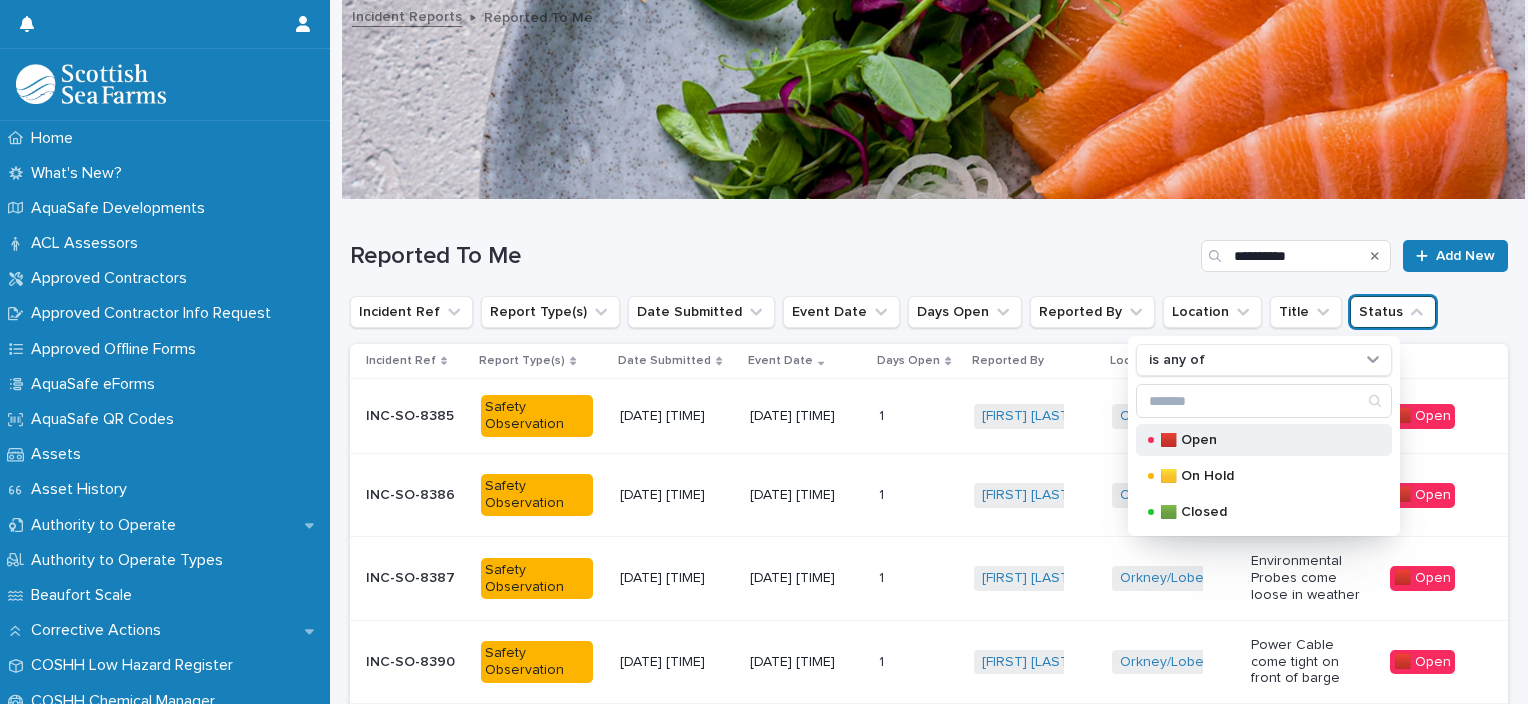 click on "🟥 Open" at bounding box center (1260, 440) 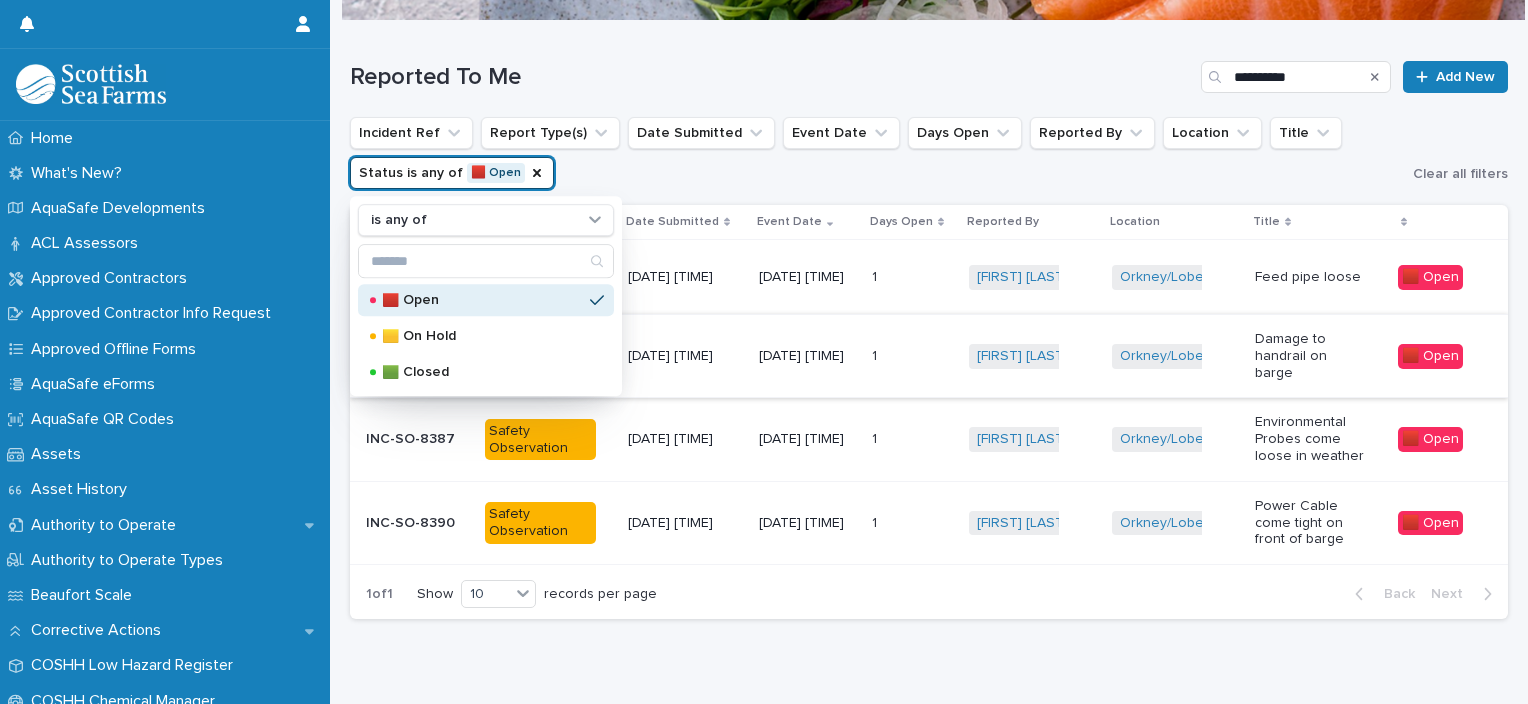 scroll, scrollTop: 215, scrollLeft: 0, axis: vertical 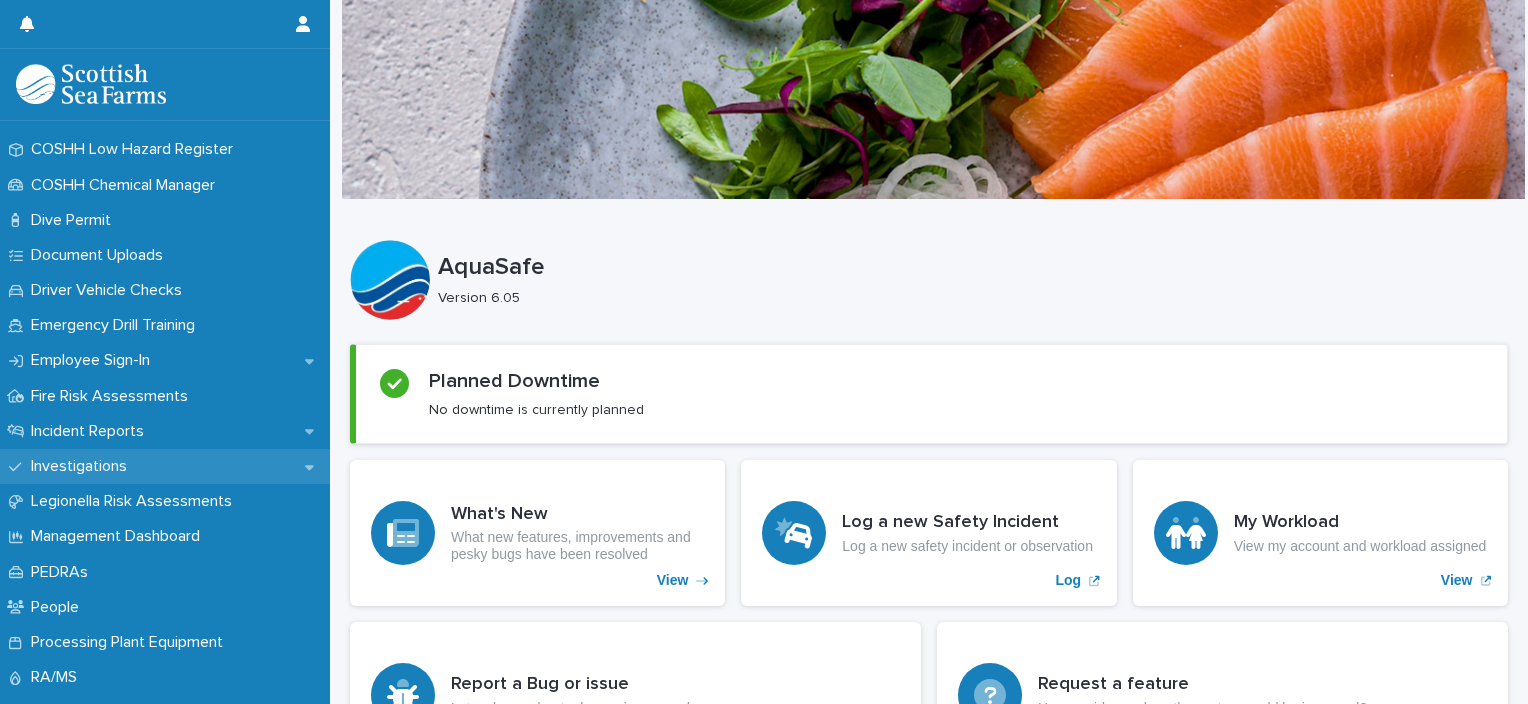 click 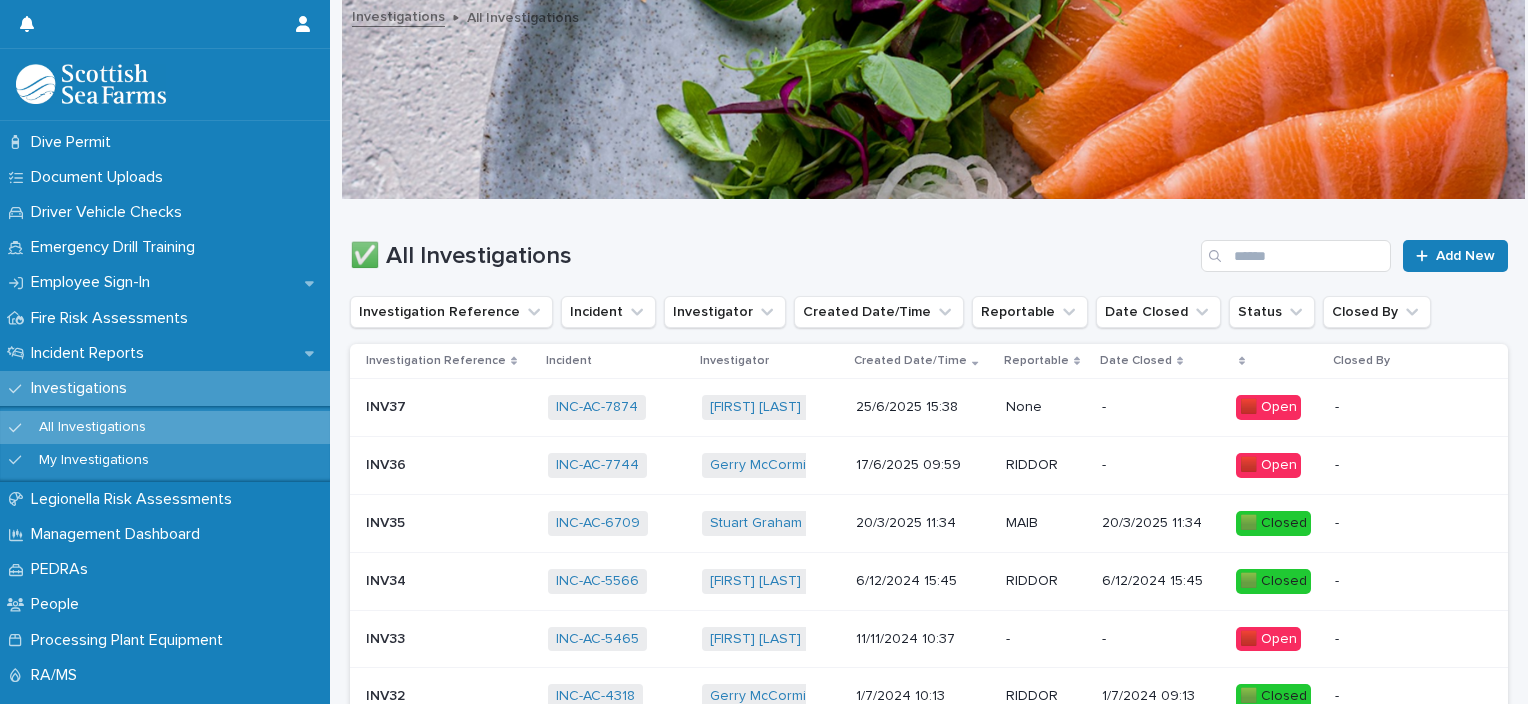 scroll, scrollTop: 606, scrollLeft: 0, axis: vertical 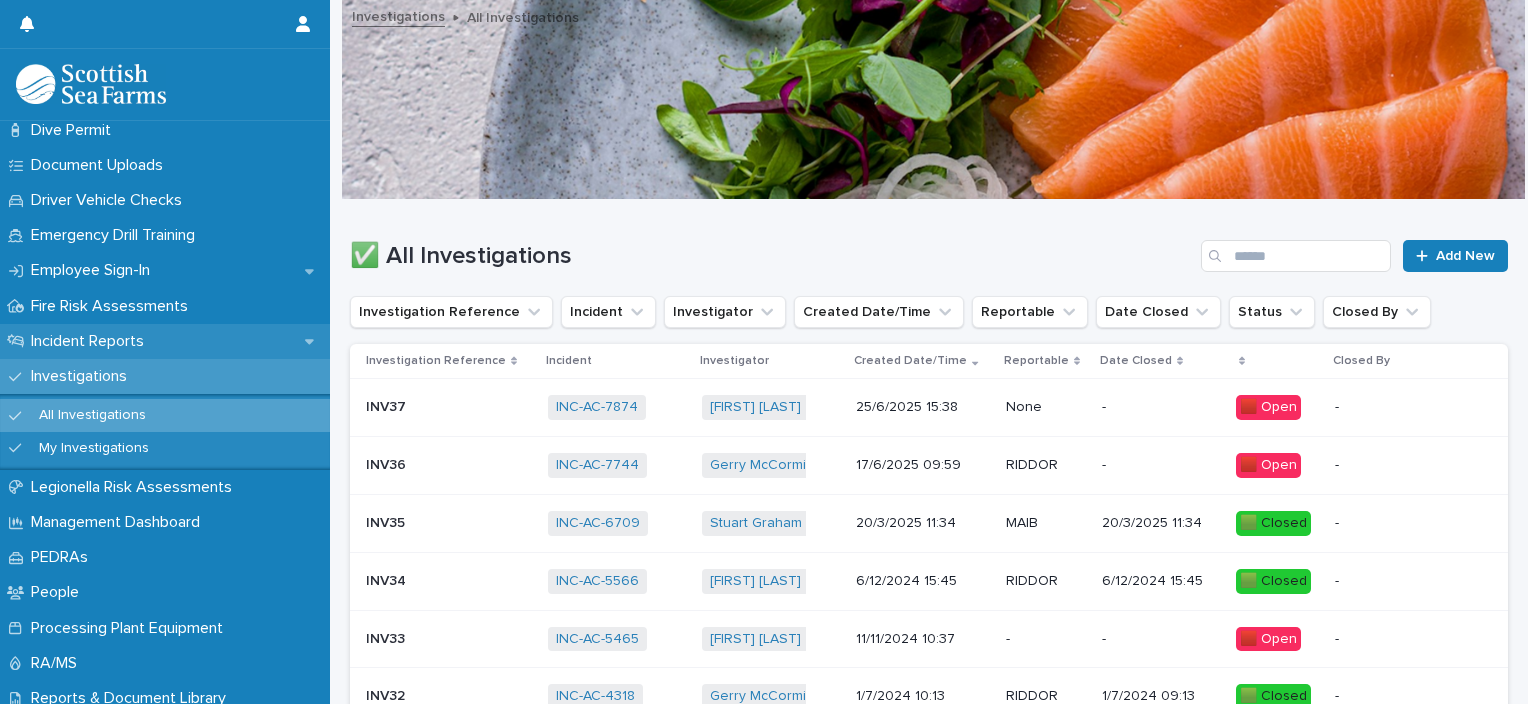 click 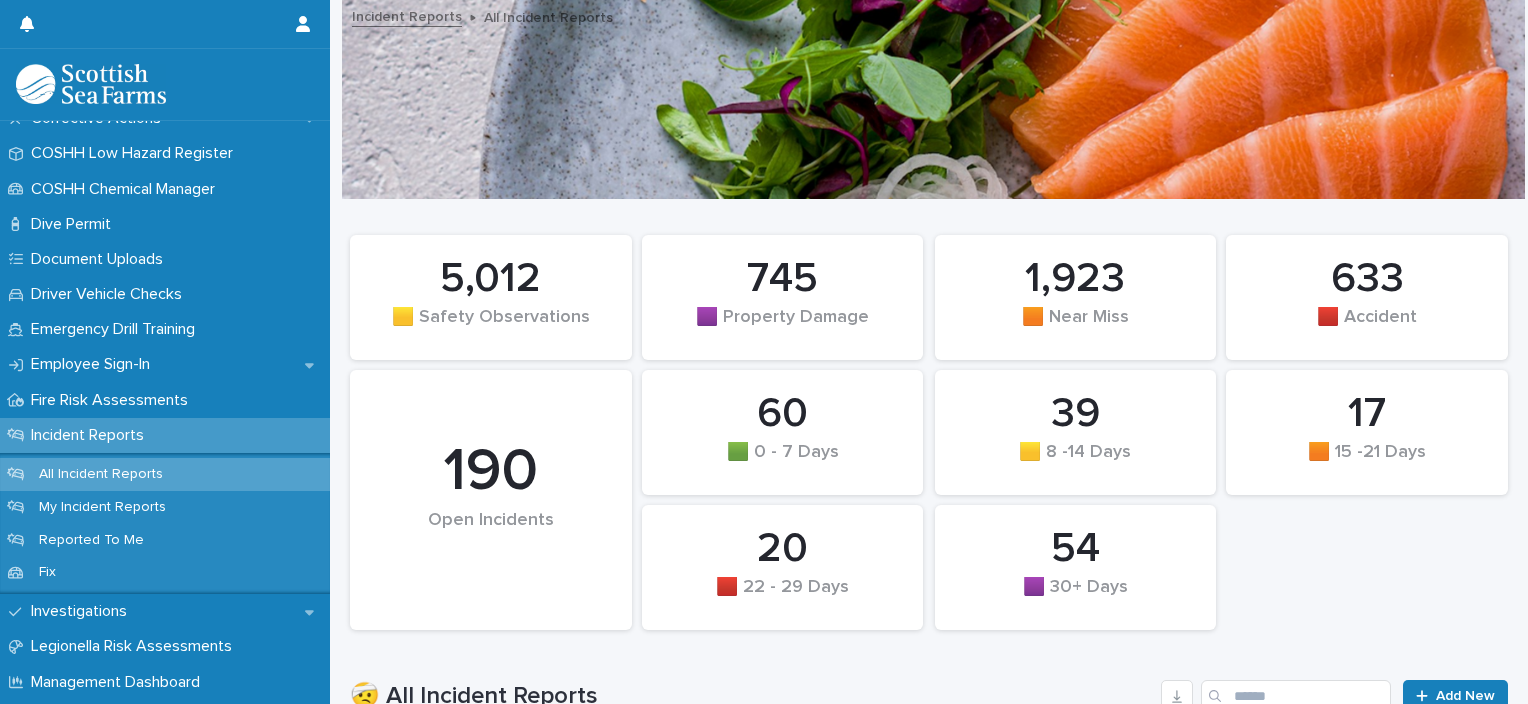 scroll, scrollTop: 530, scrollLeft: 0, axis: vertical 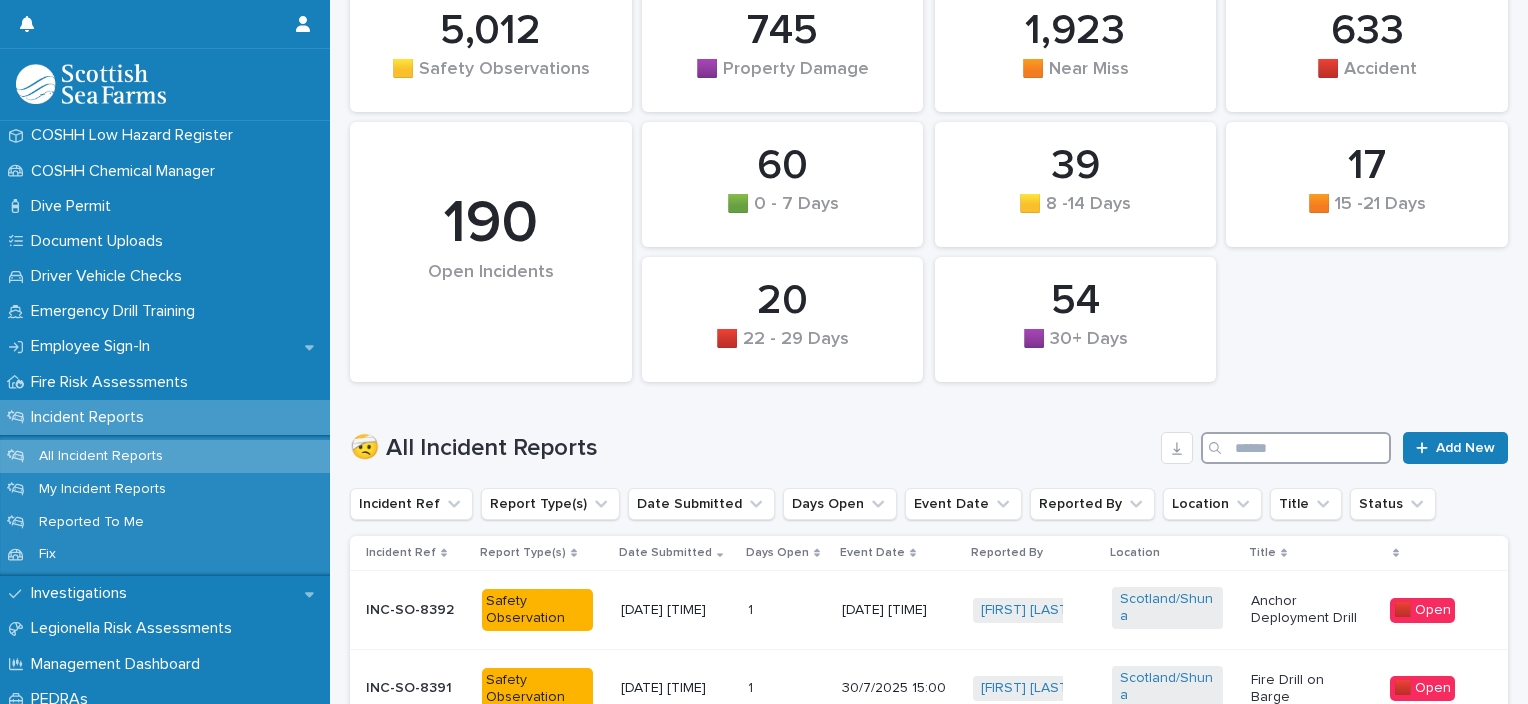 click at bounding box center [1296, 448] 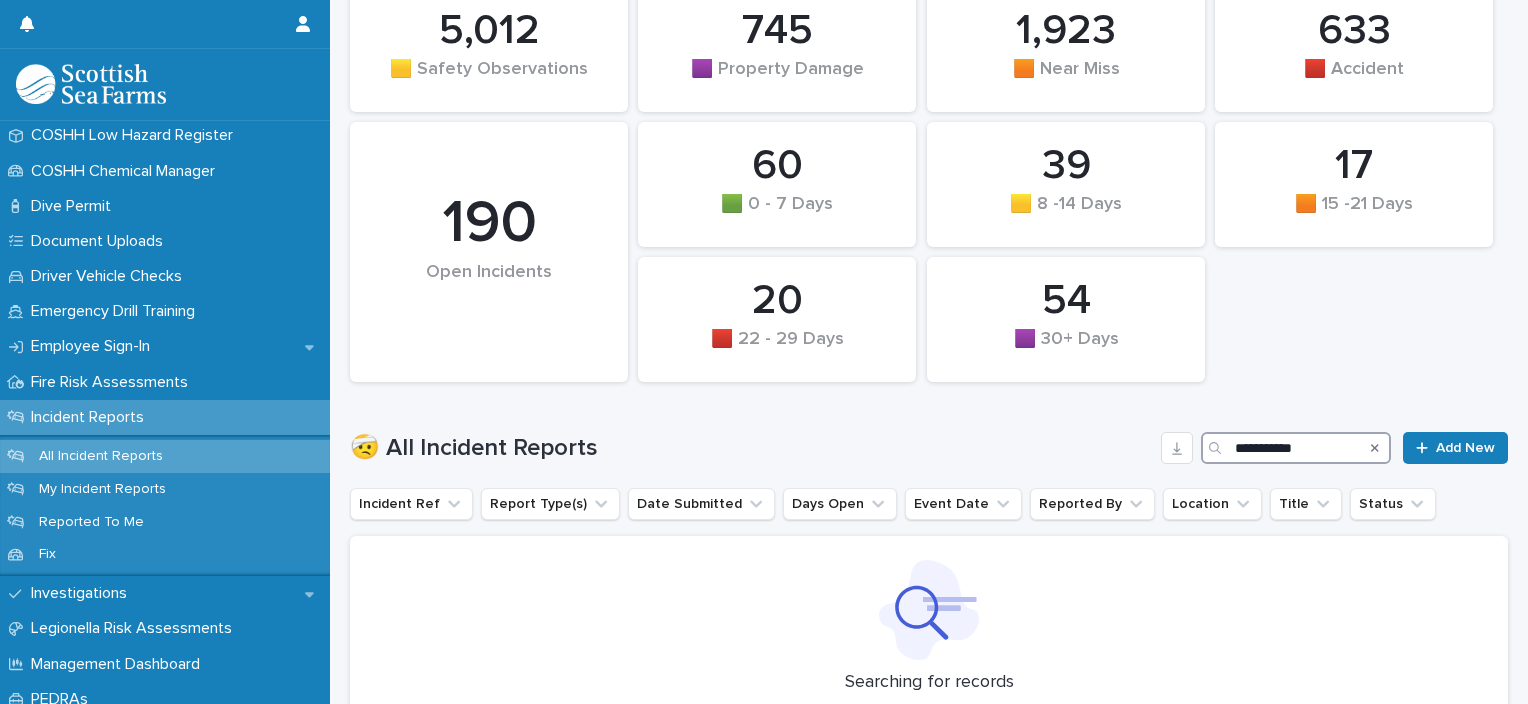 scroll, scrollTop: 228, scrollLeft: 0, axis: vertical 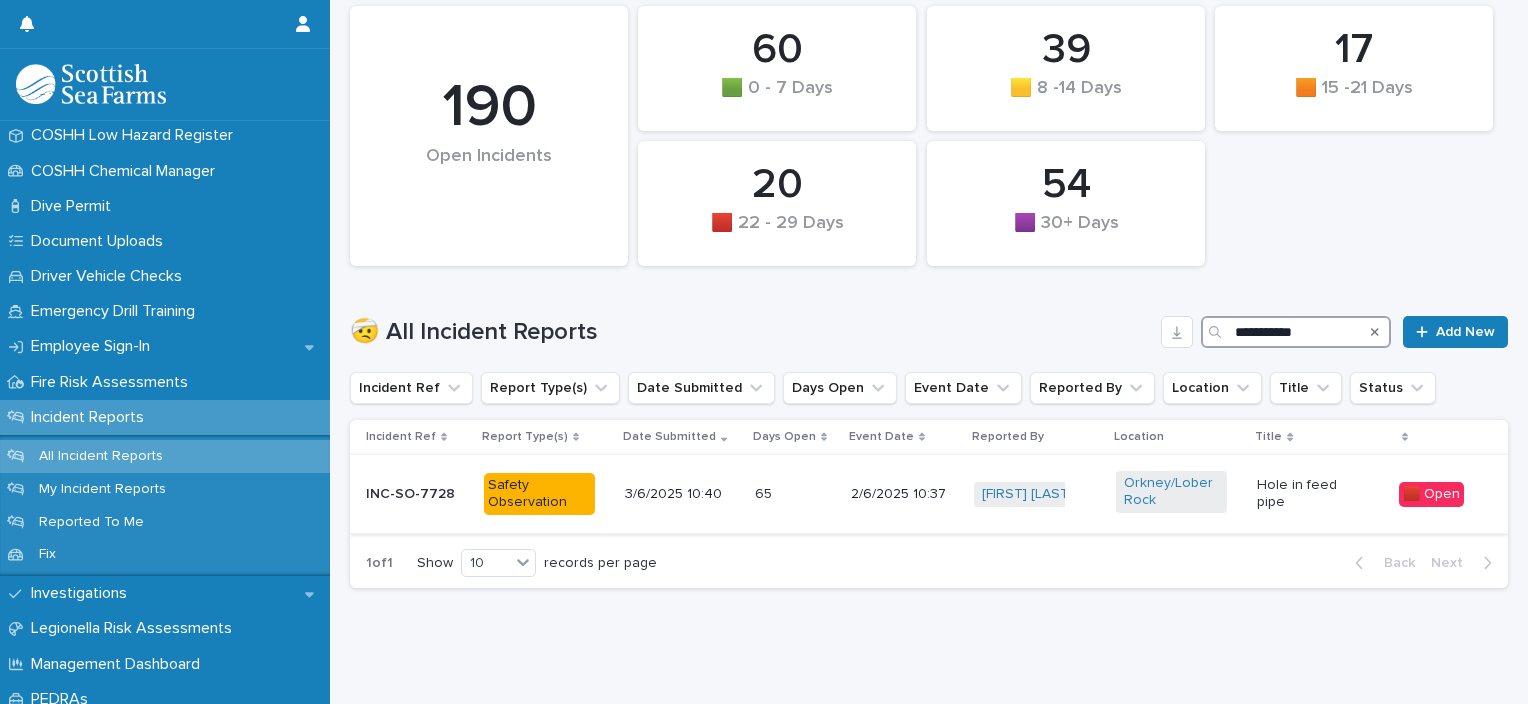 type on "**********" 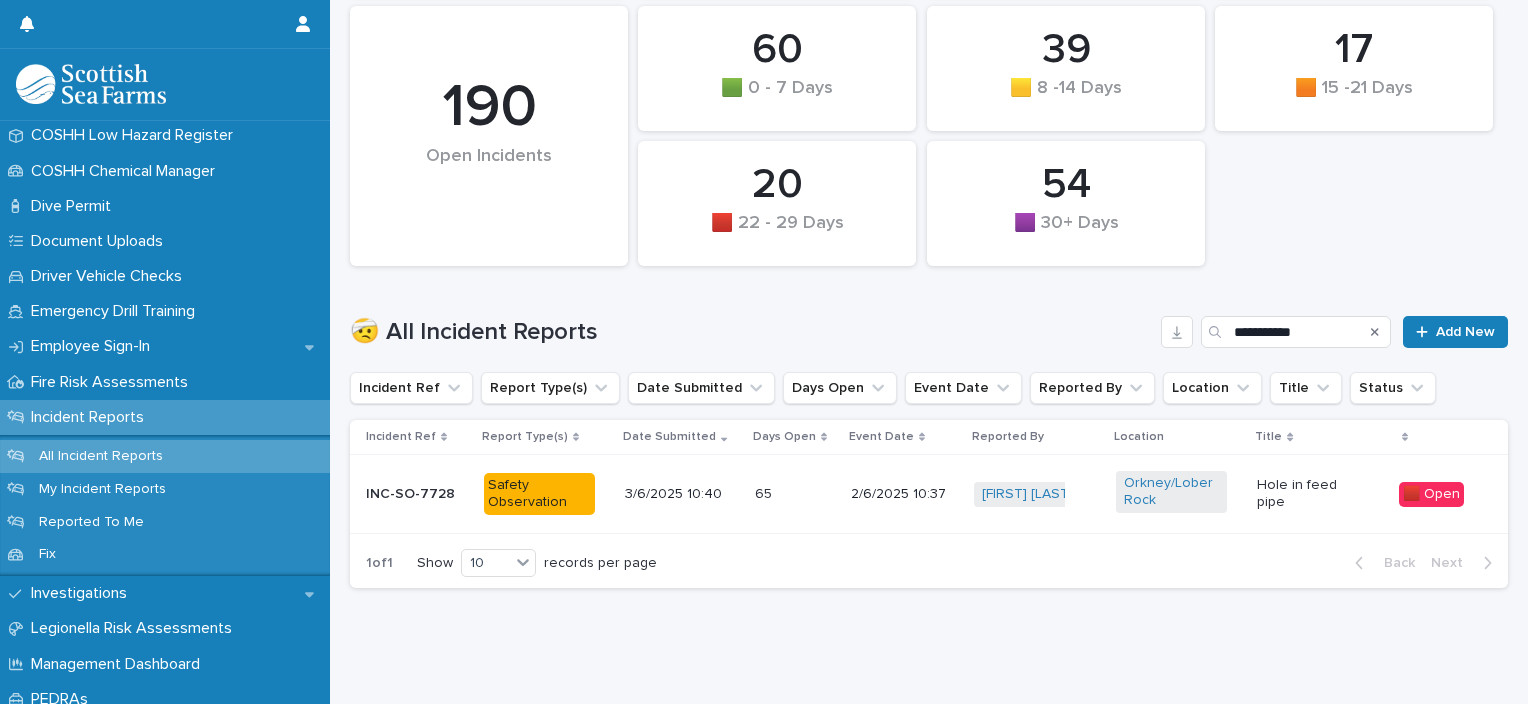 click at bounding box center [783, 494] 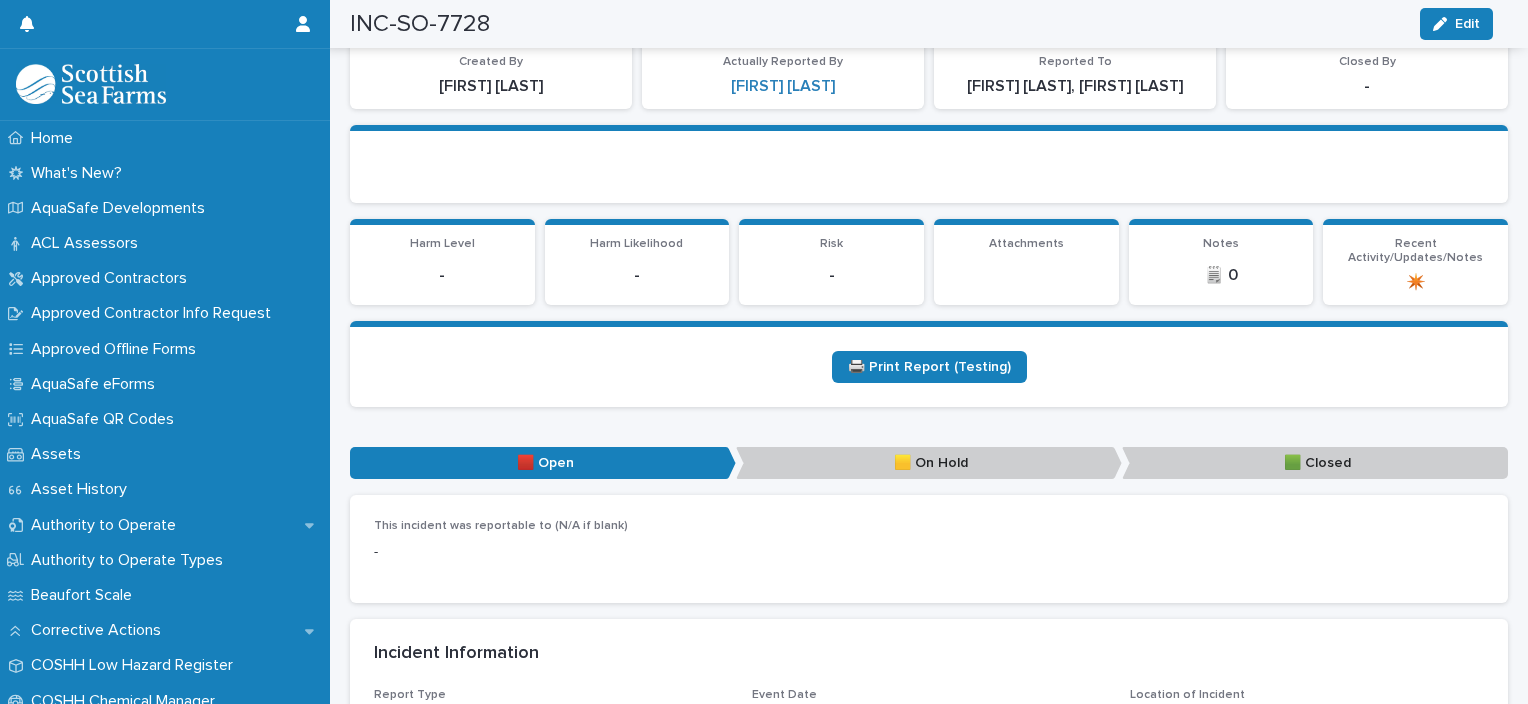 scroll, scrollTop: 164, scrollLeft: 0, axis: vertical 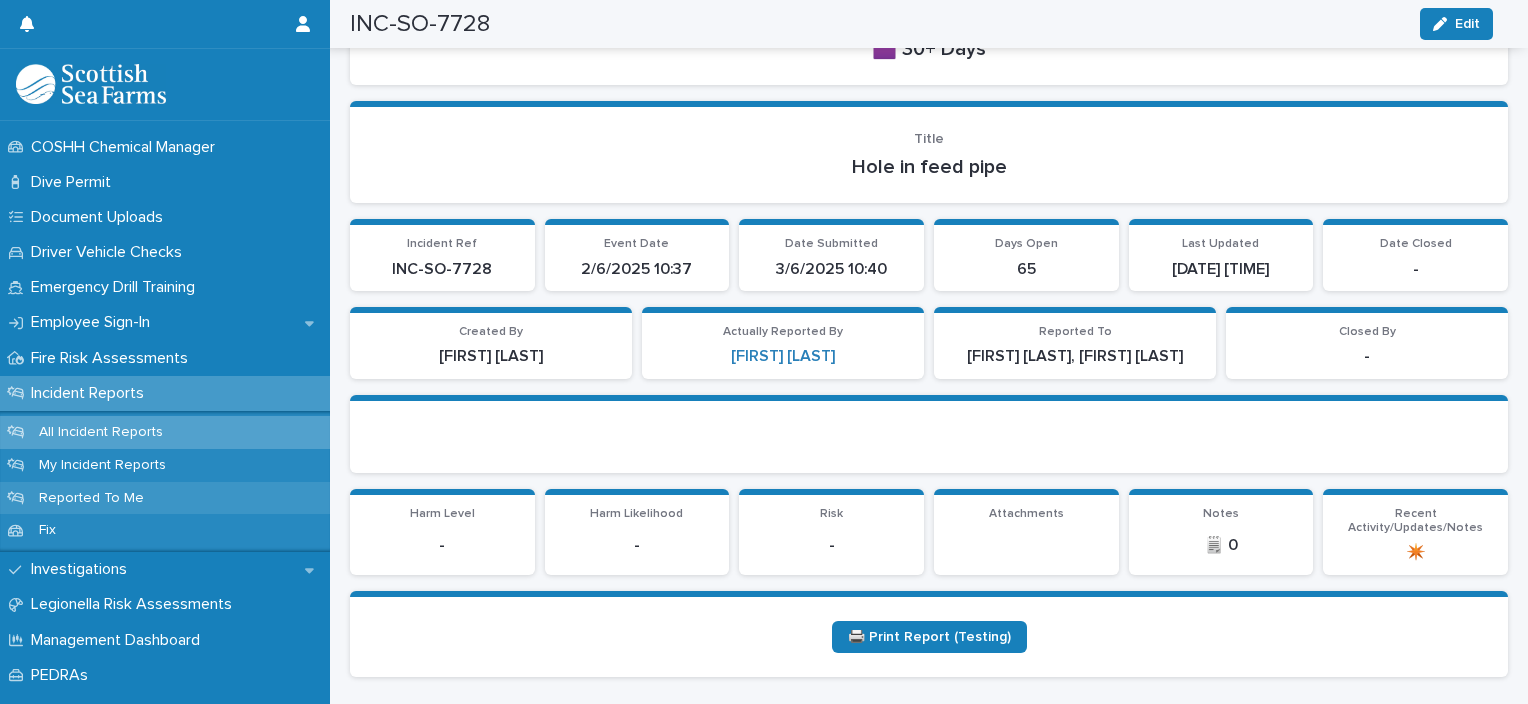 click on "Reported To Me" at bounding box center [91, 498] 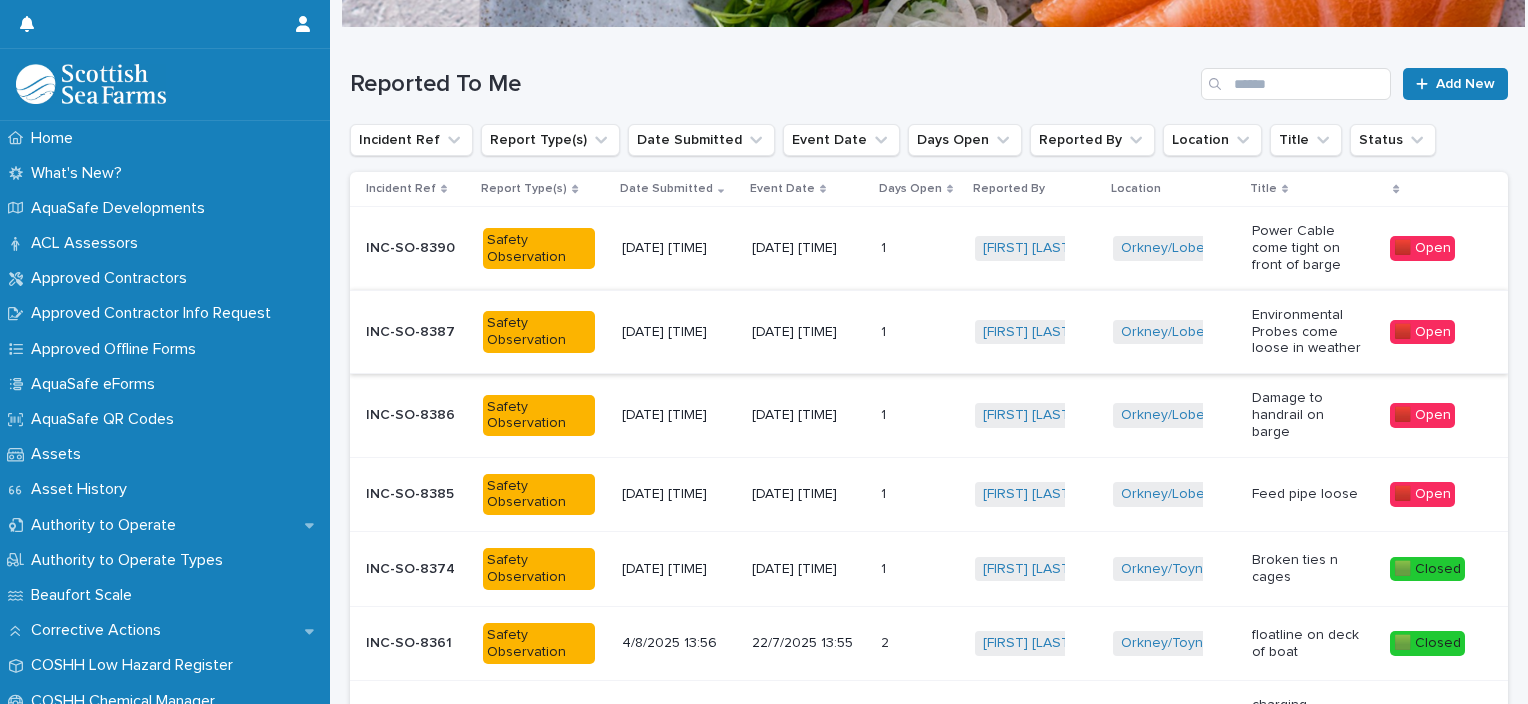 scroll, scrollTop: 174, scrollLeft: 0, axis: vertical 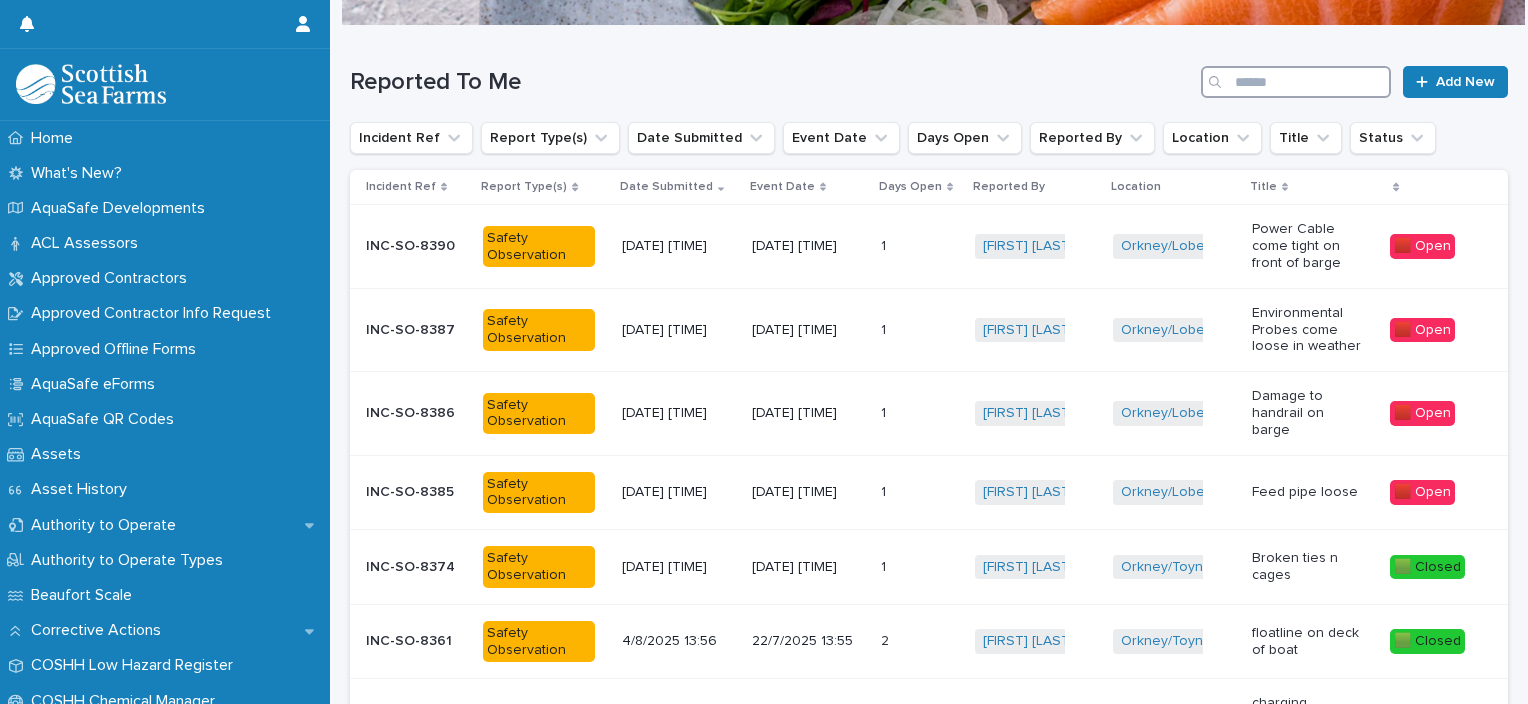 click at bounding box center [1296, 82] 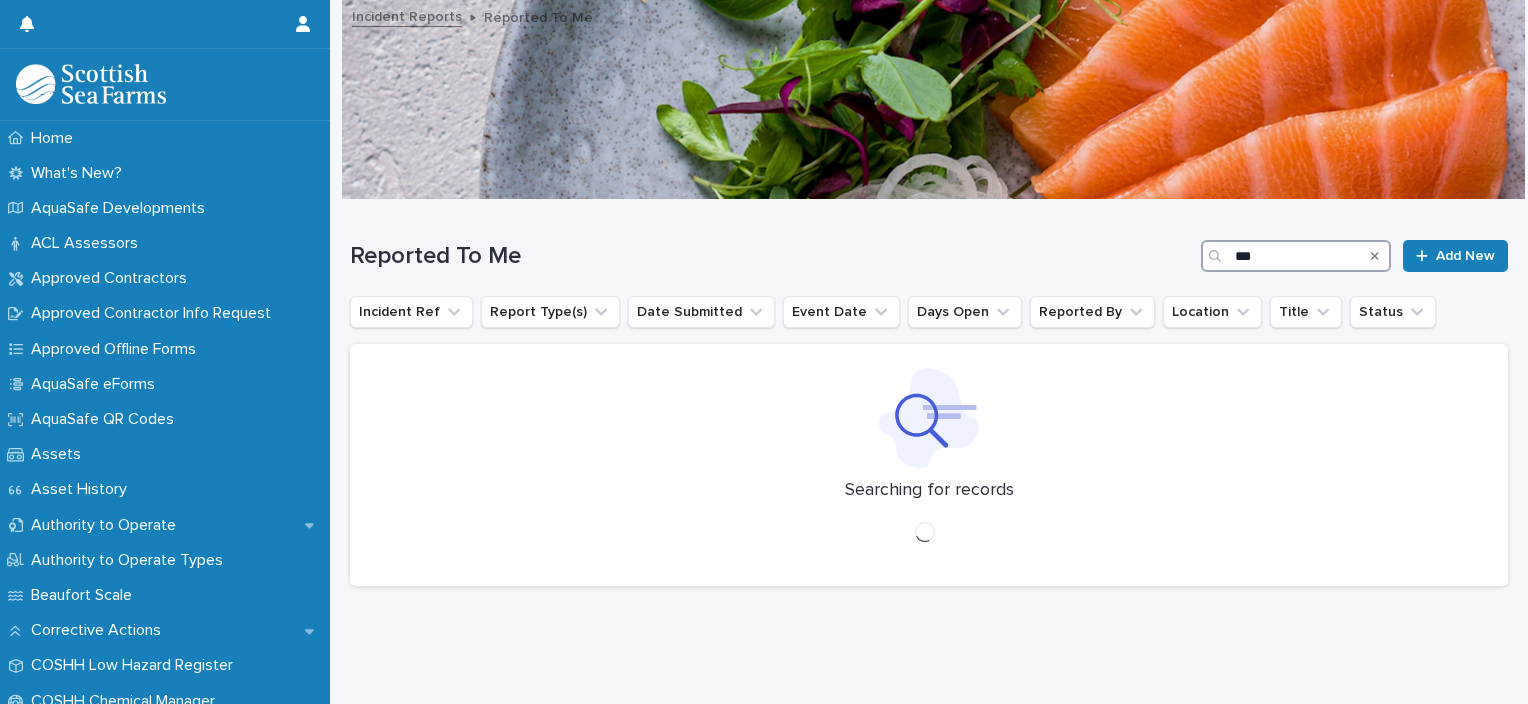 scroll, scrollTop: 15, scrollLeft: 0, axis: vertical 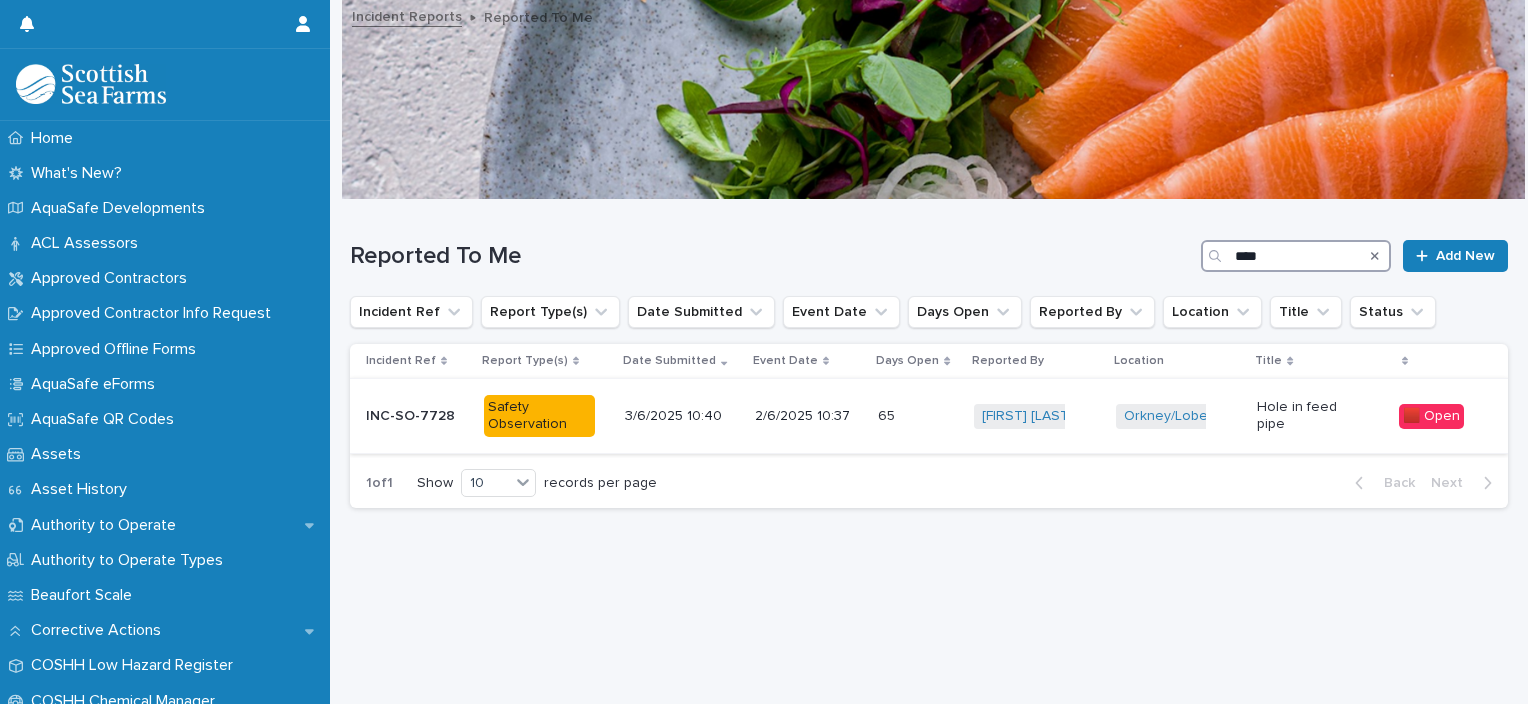 type on "****" 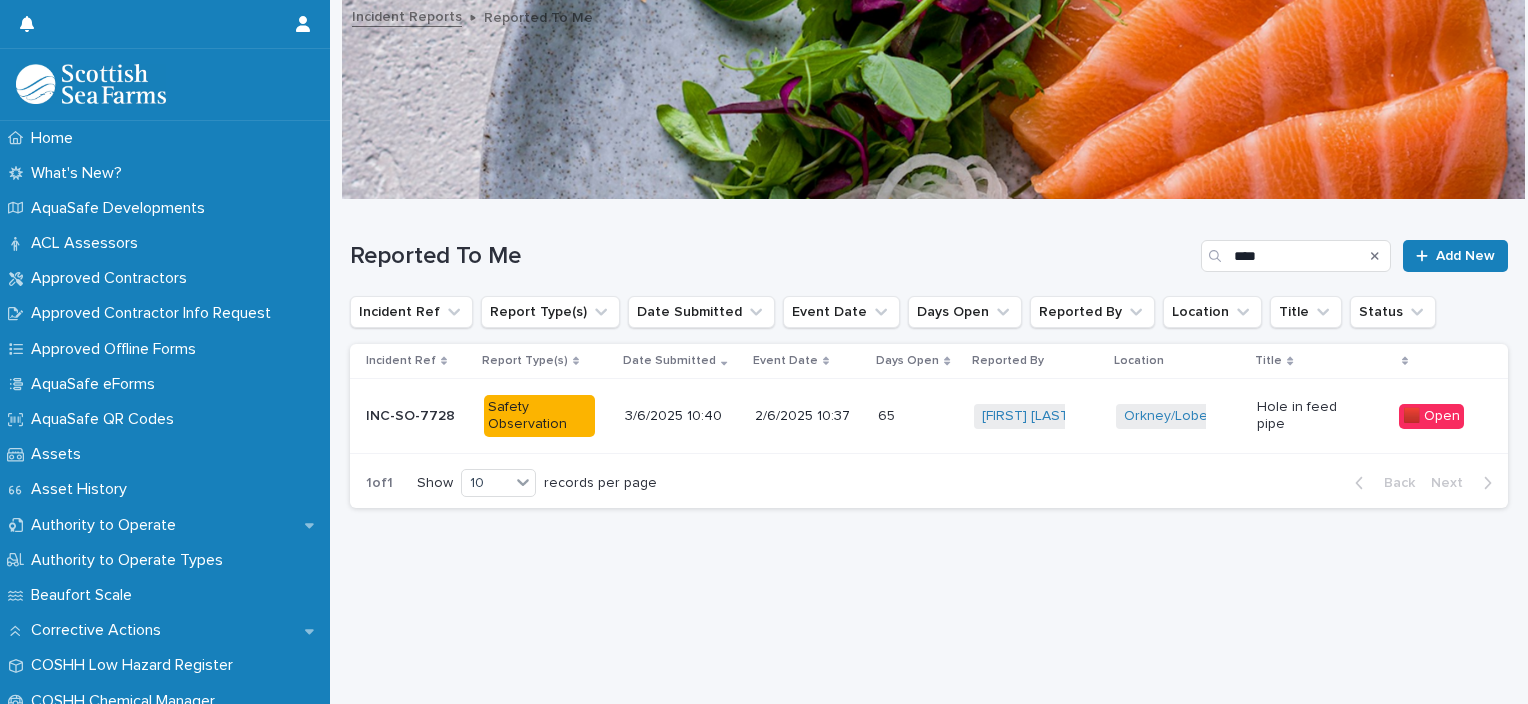 click on "3/6/2025 10:40" at bounding box center [680, 416] 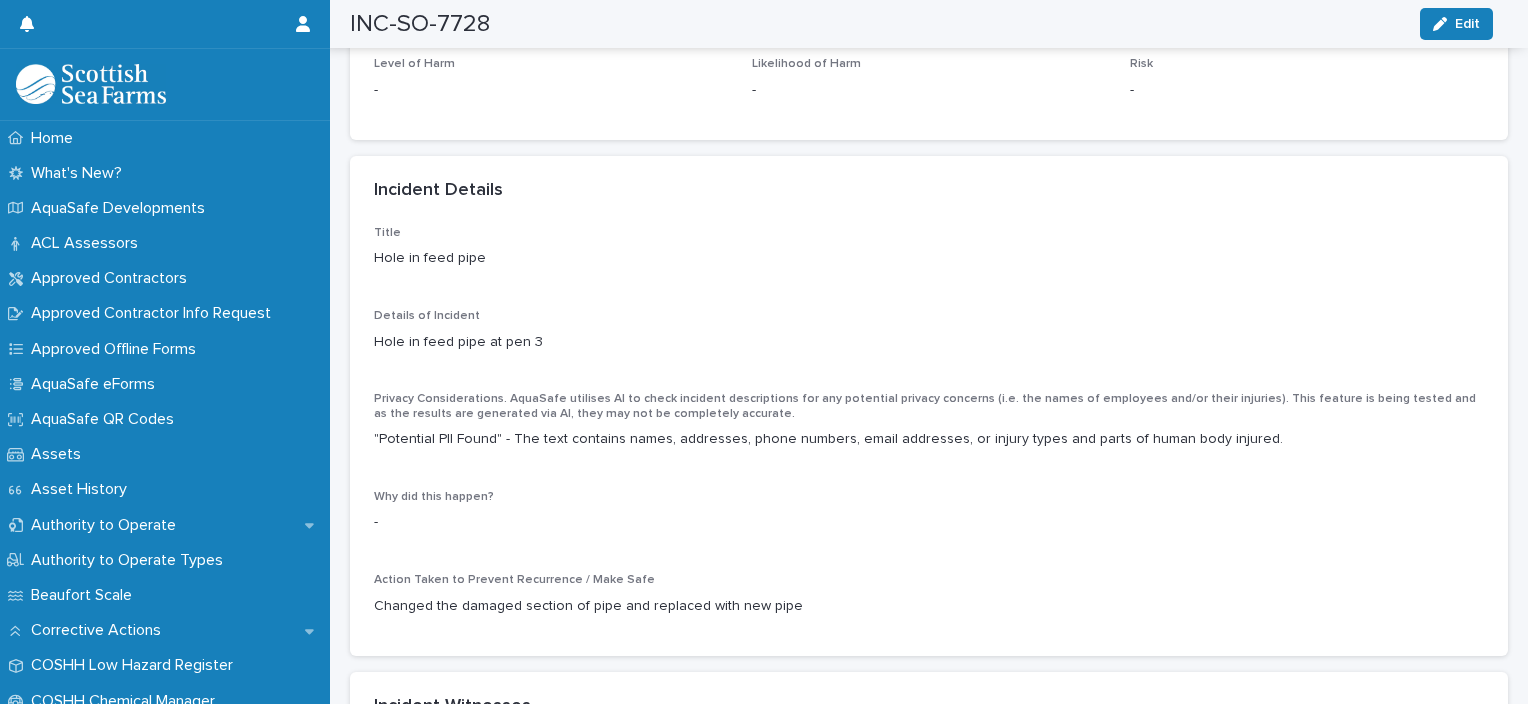 scroll, scrollTop: 1486, scrollLeft: 0, axis: vertical 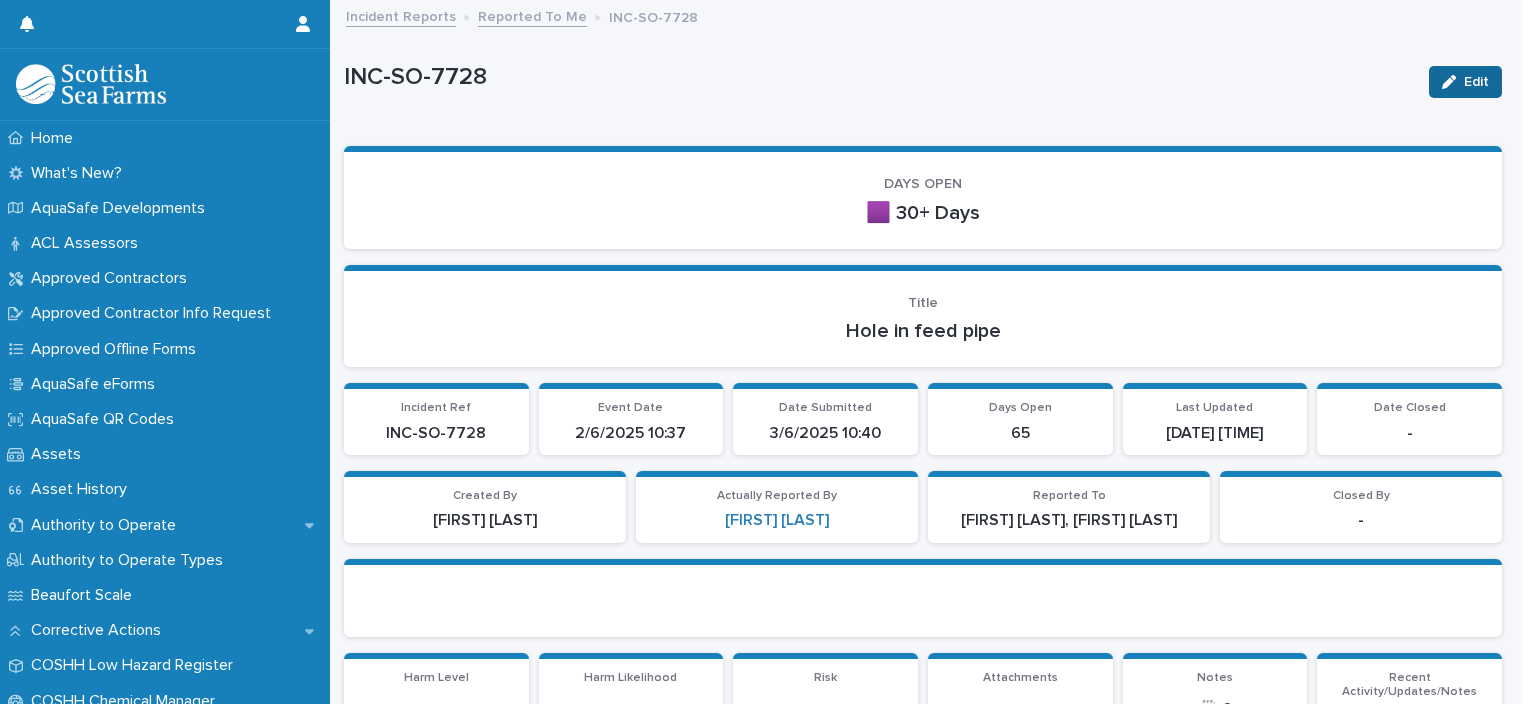 click on "Edit" at bounding box center (1465, 82) 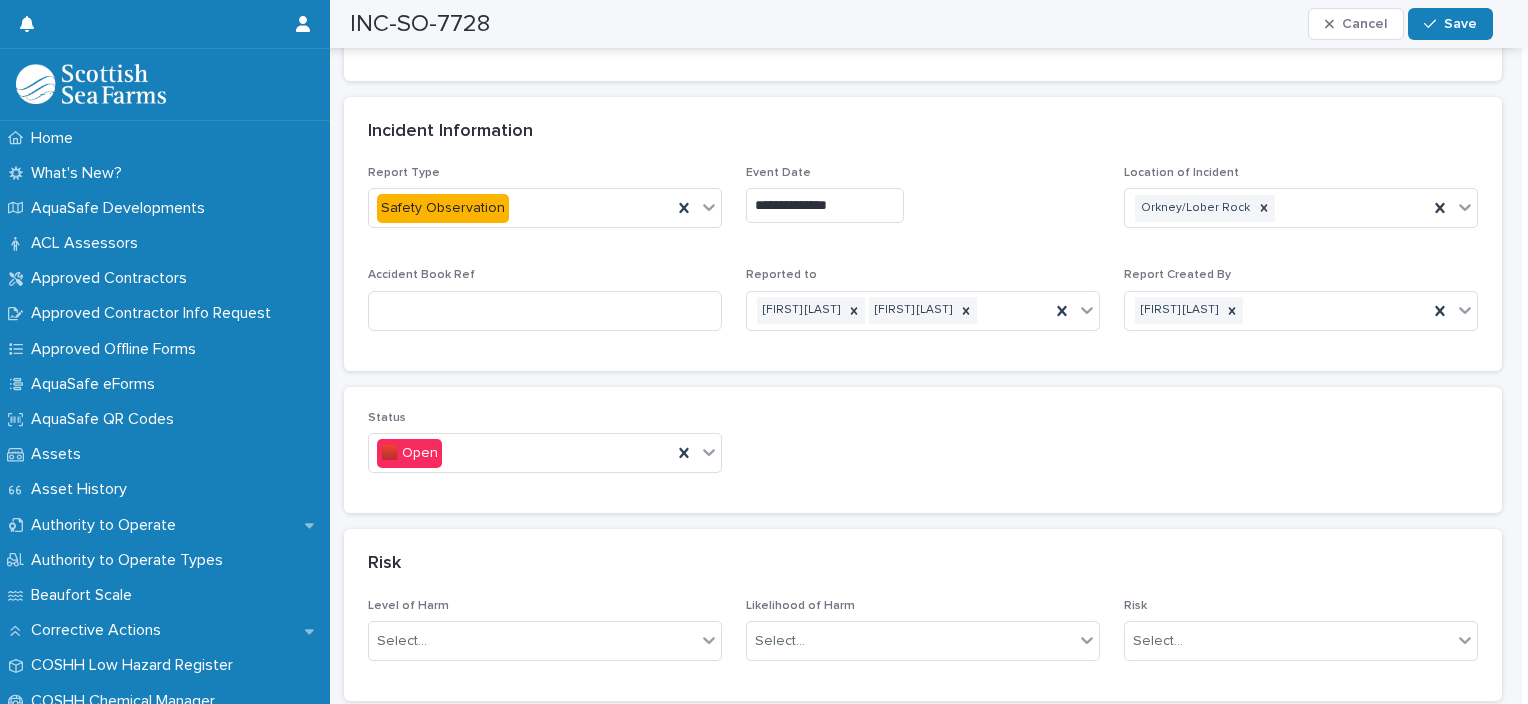 scroll, scrollTop: 967, scrollLeft: 0, axis: vertical 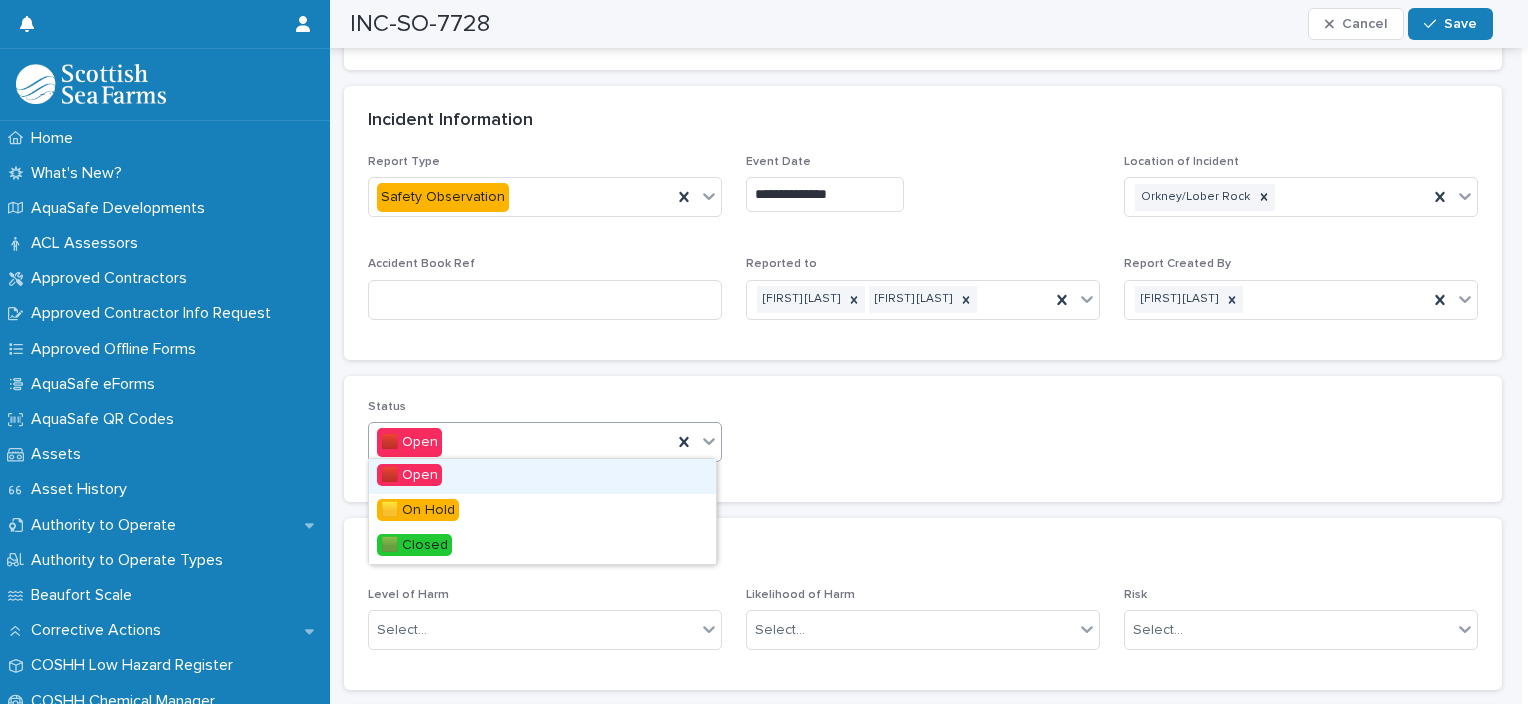 click 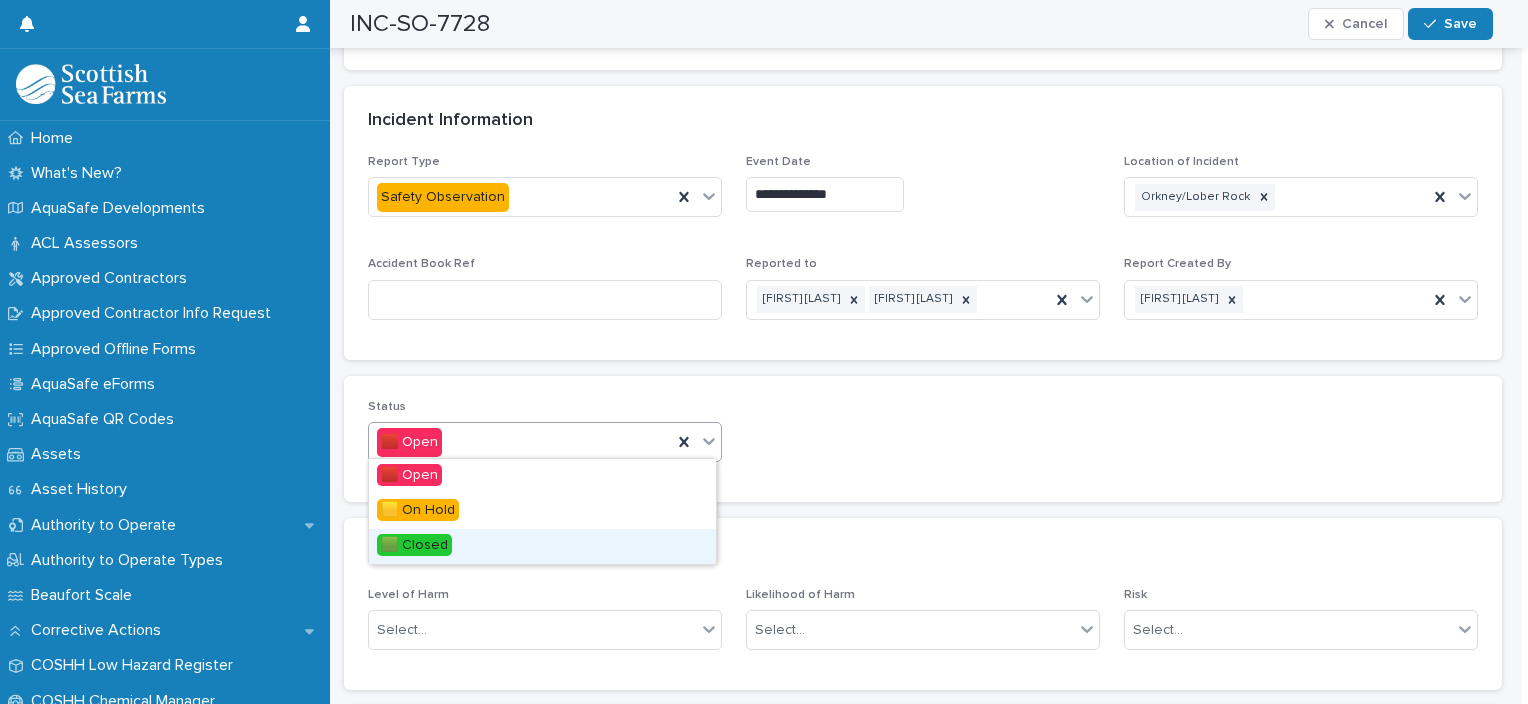 click on "🟩 Closed" at bounding box center (414, 545) 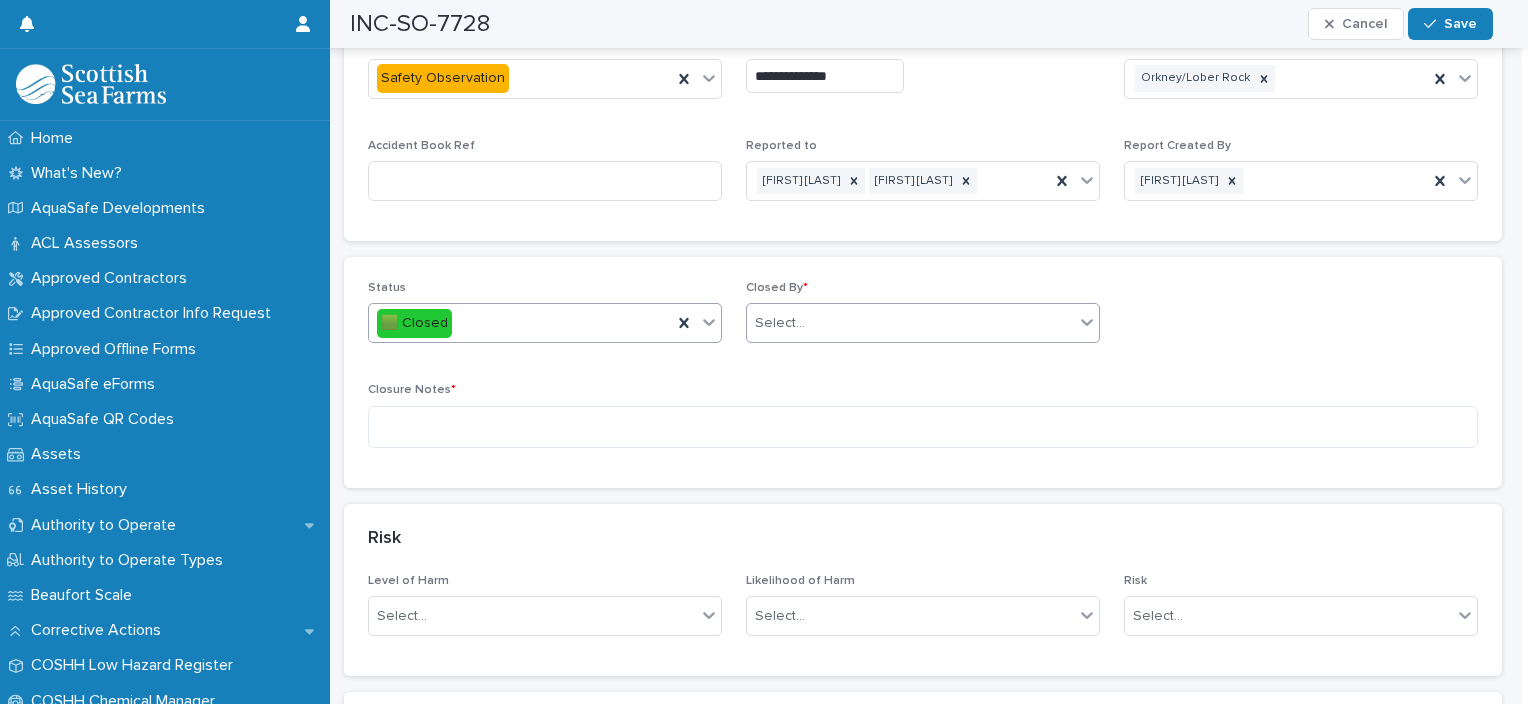 click on "Select..." at bounding box center (910, 323) 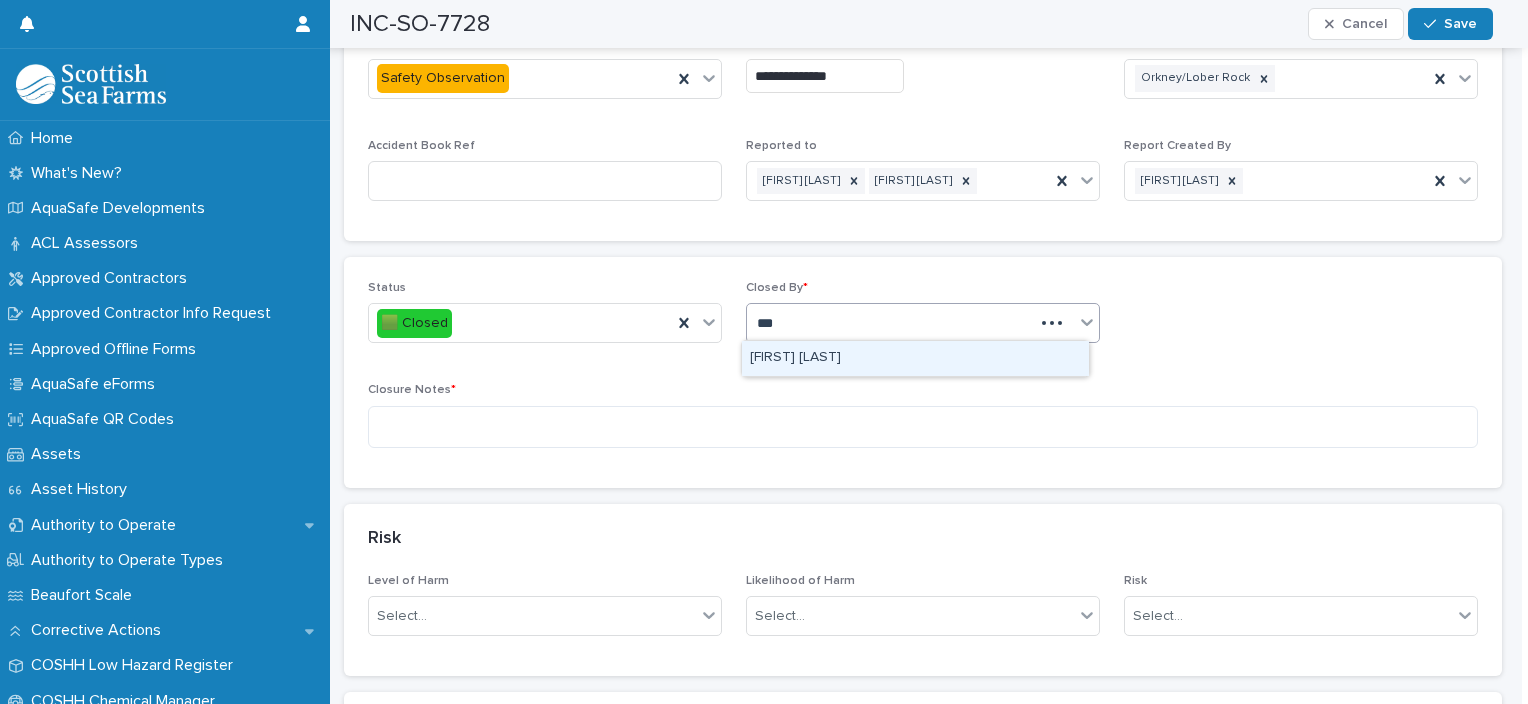 type on "****" 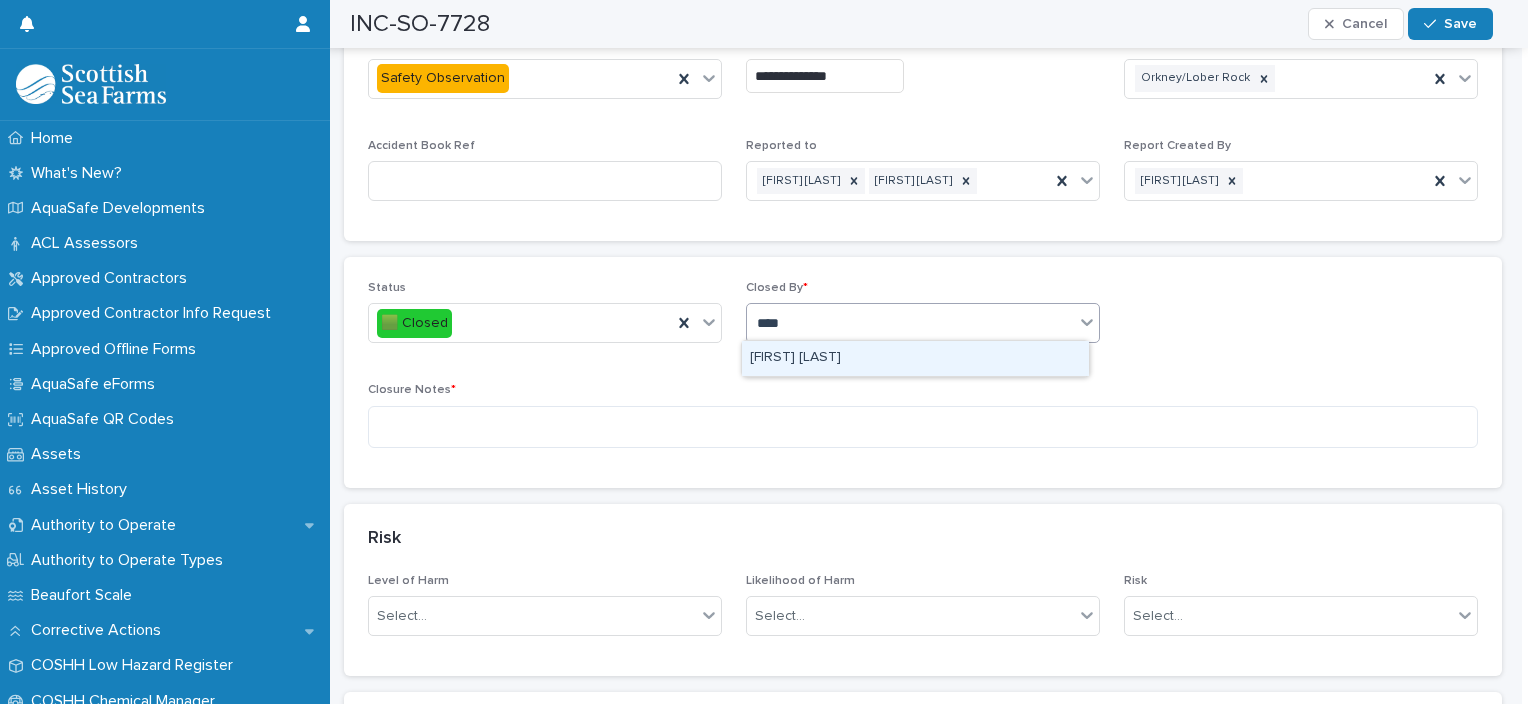 click on "[FIRST] [LAST]" at bounding box center (915, 358) 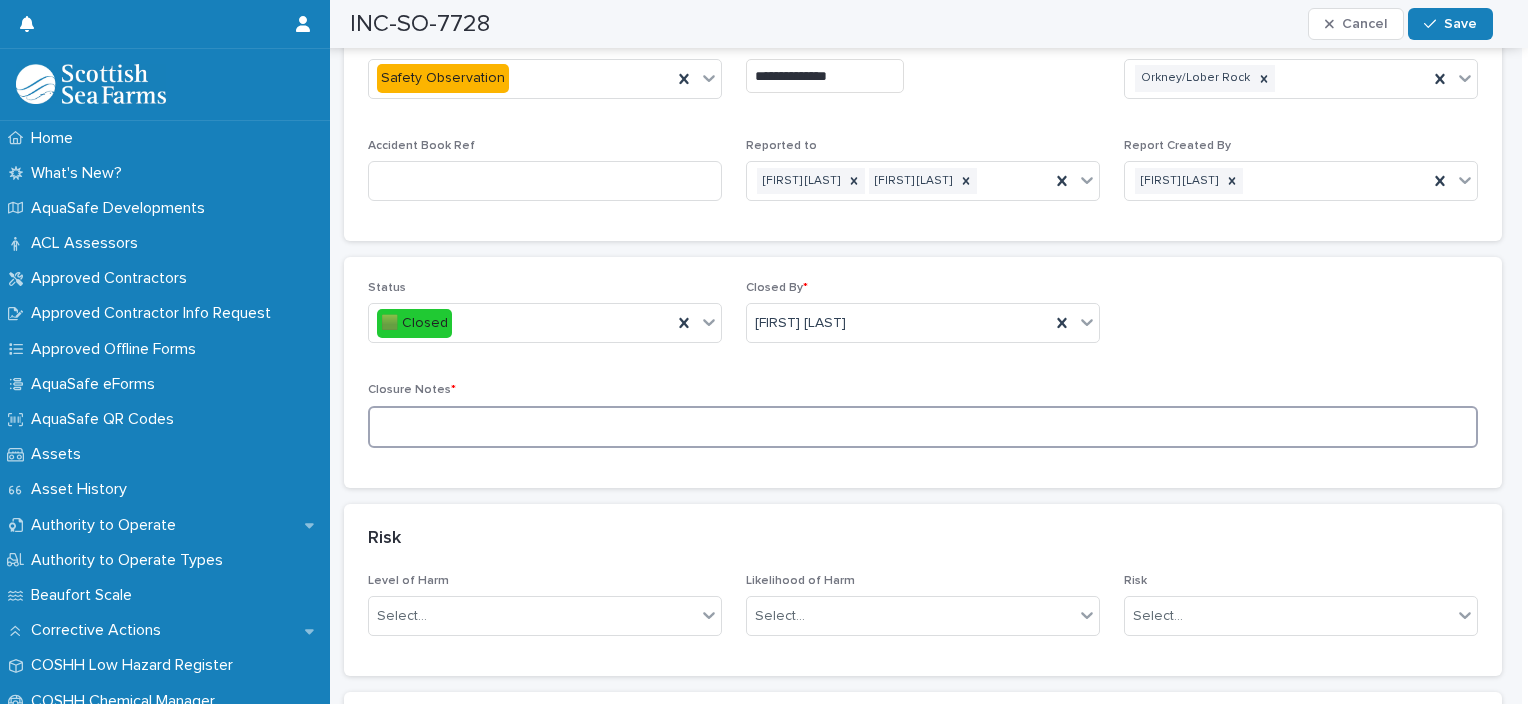 click at bounding box center [923, 427] 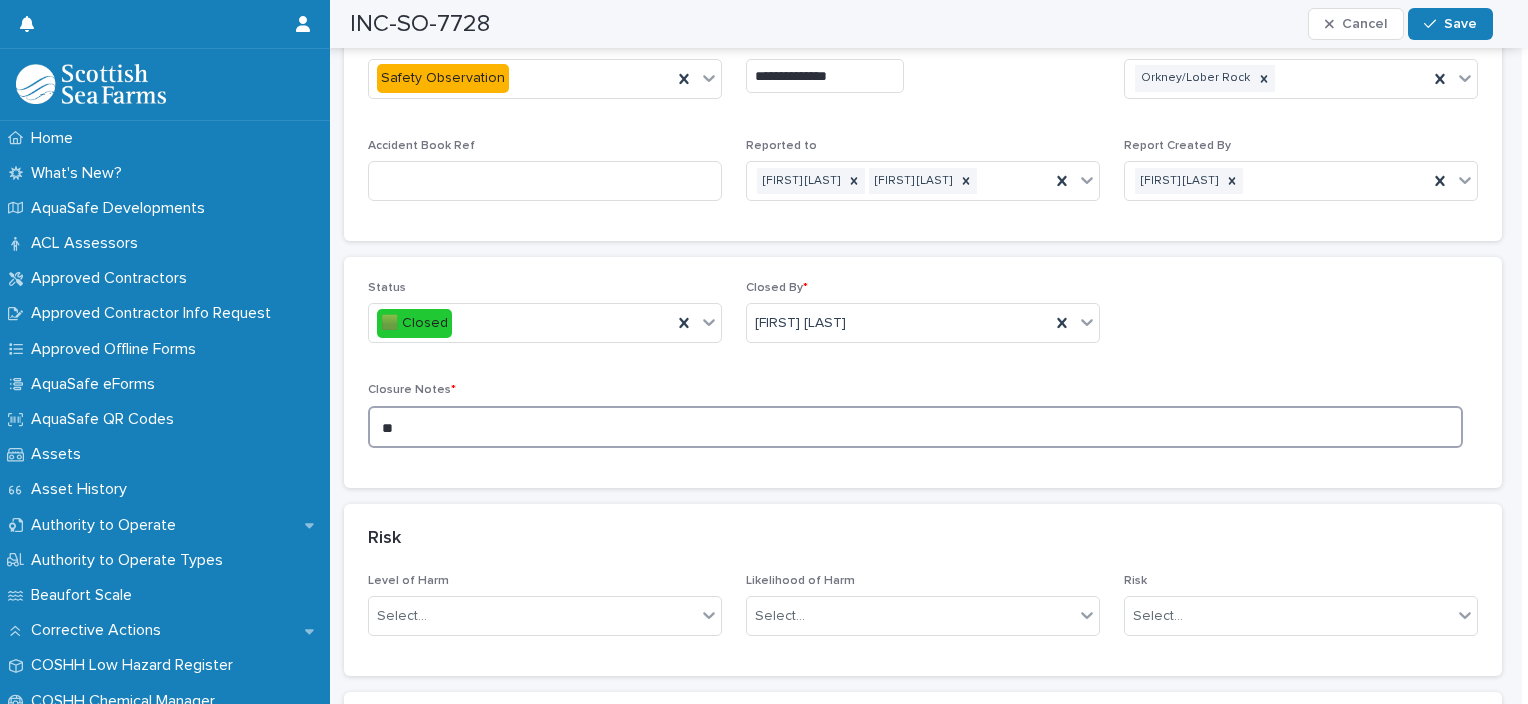 type on "*" 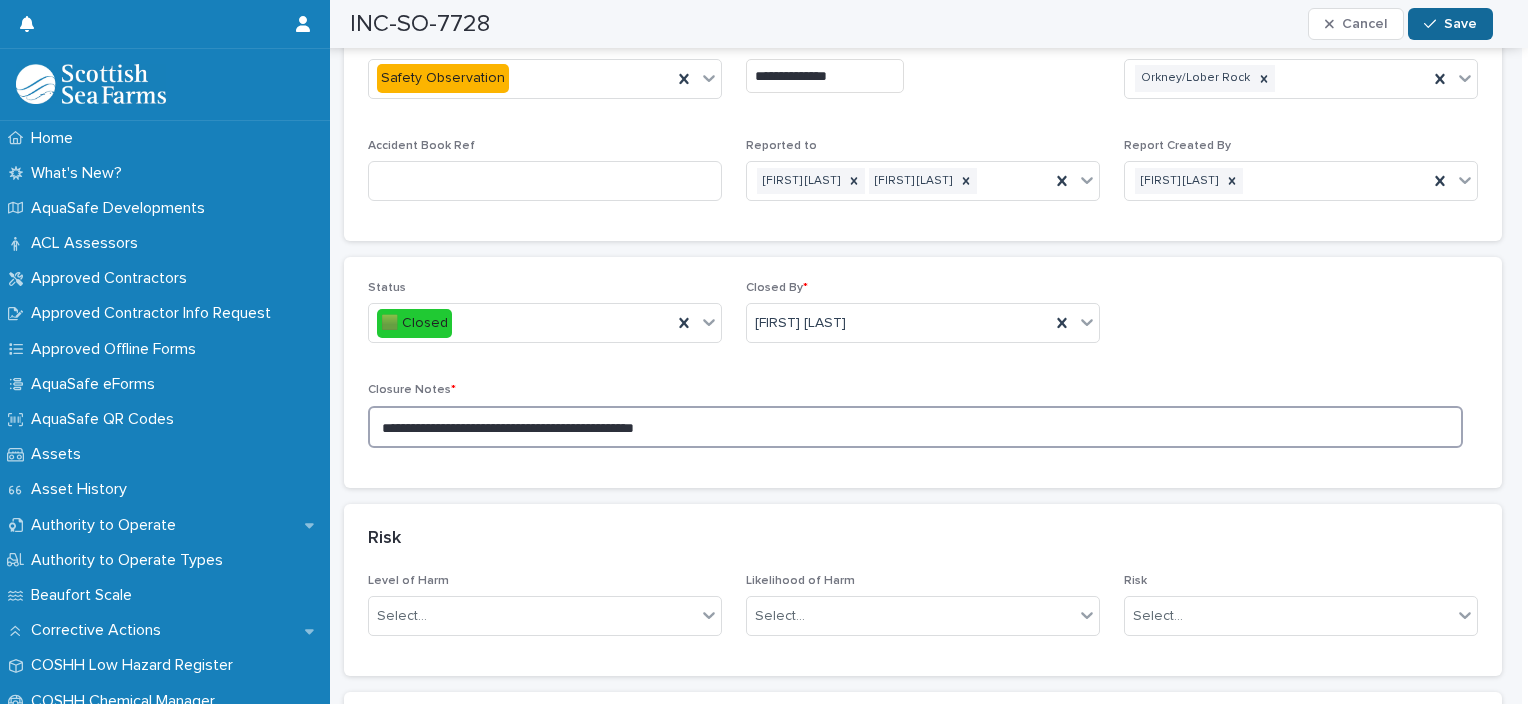 type on "**********" 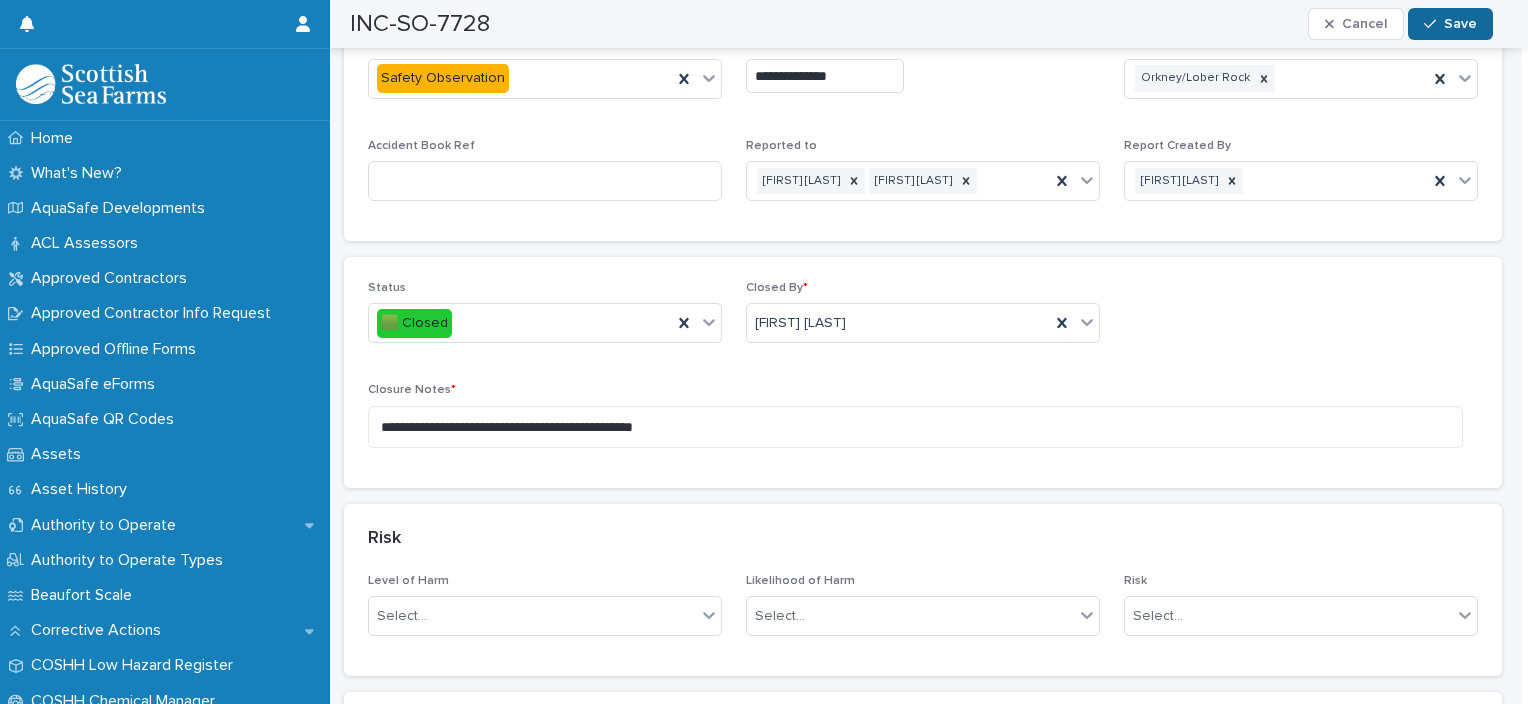 click on "Save" at bounding box center [1450, 24] 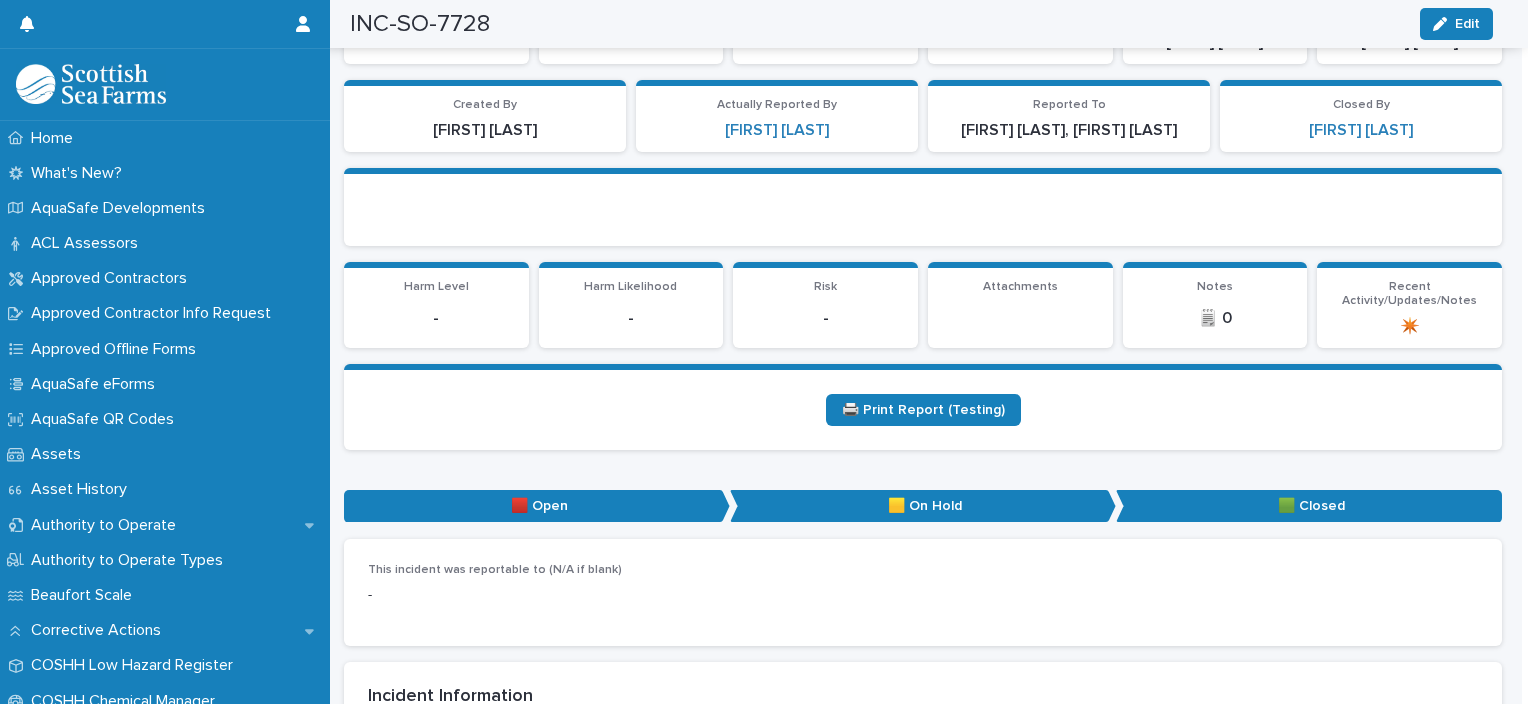 scroll, scrollTop: 0, scrollLeft: 0, axis: both 